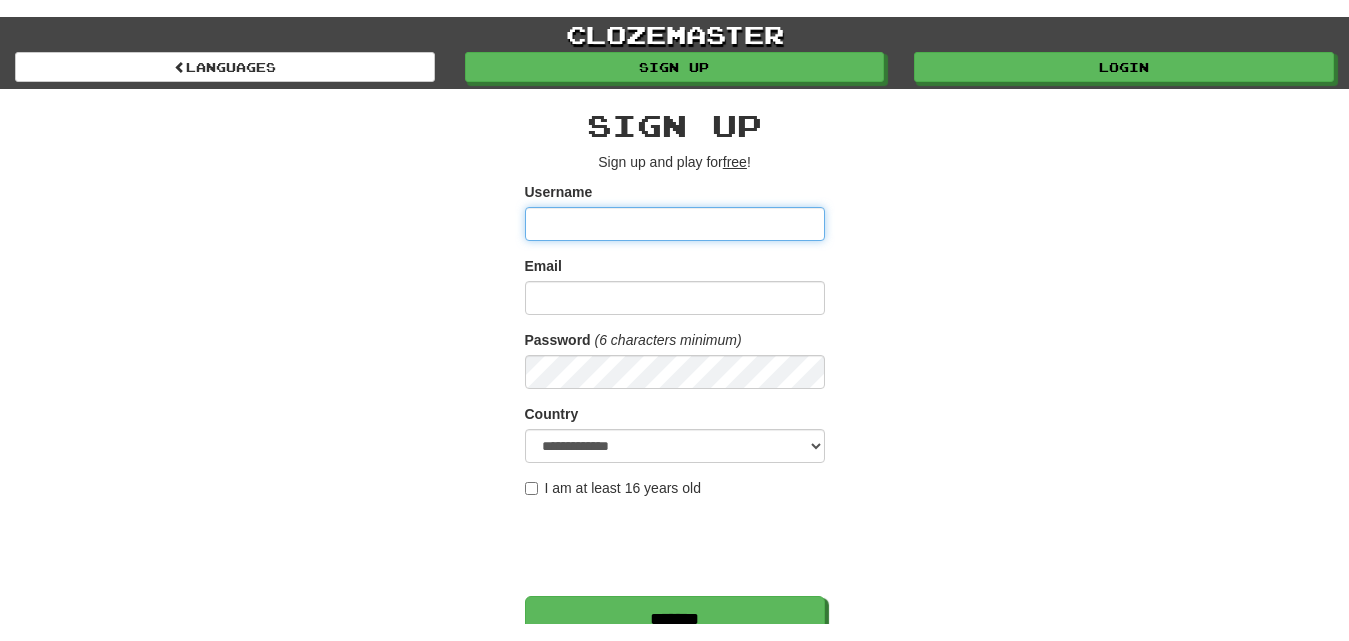 scroll, scrollTop: 0, scrollLeft: 0, axis: both 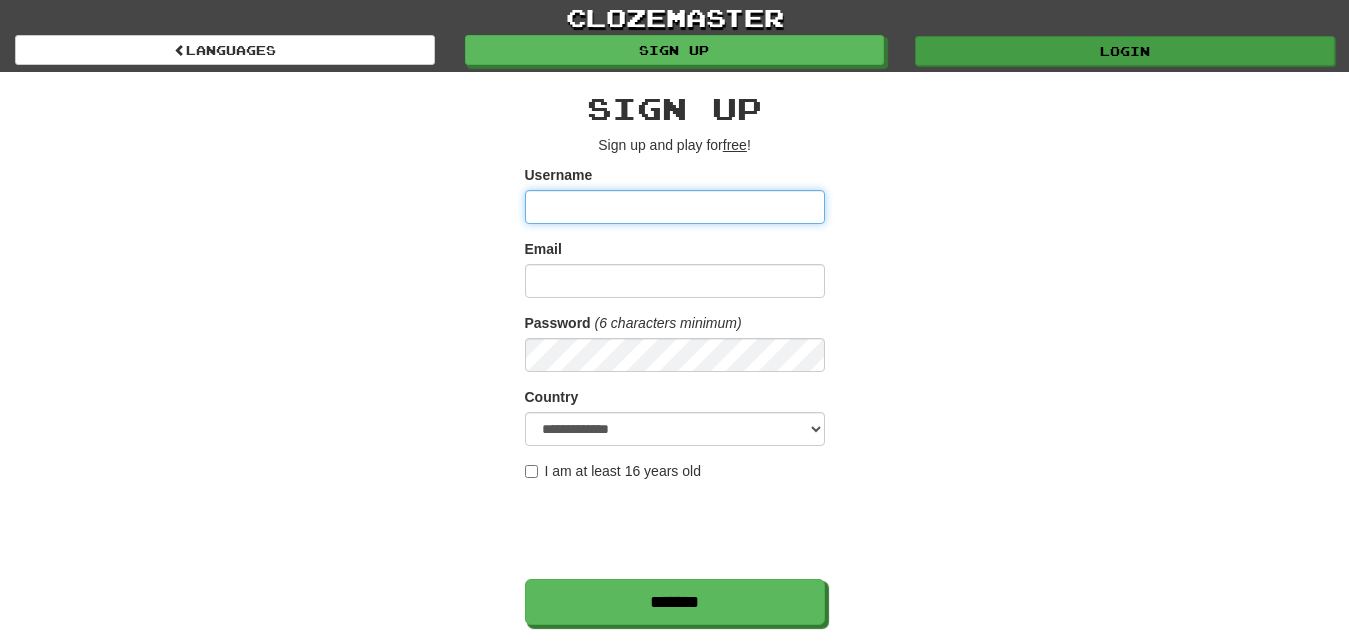 type on "*********" 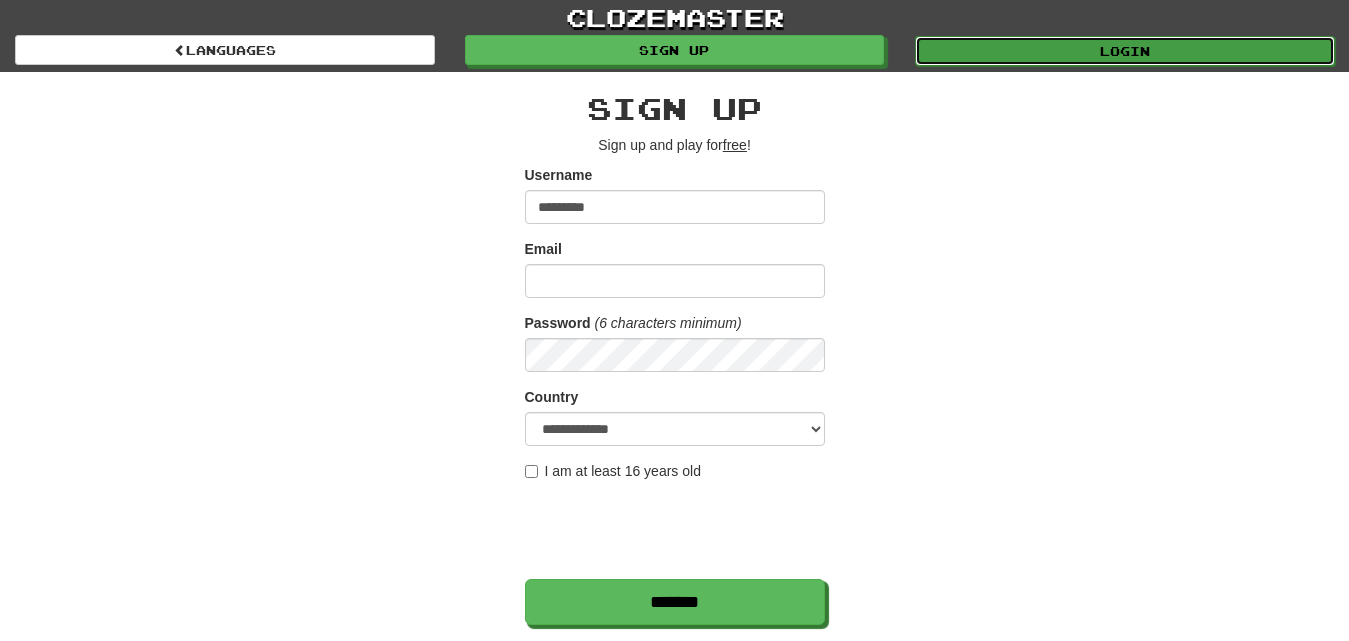 click on "Login" at bounding box center (1125, 51) 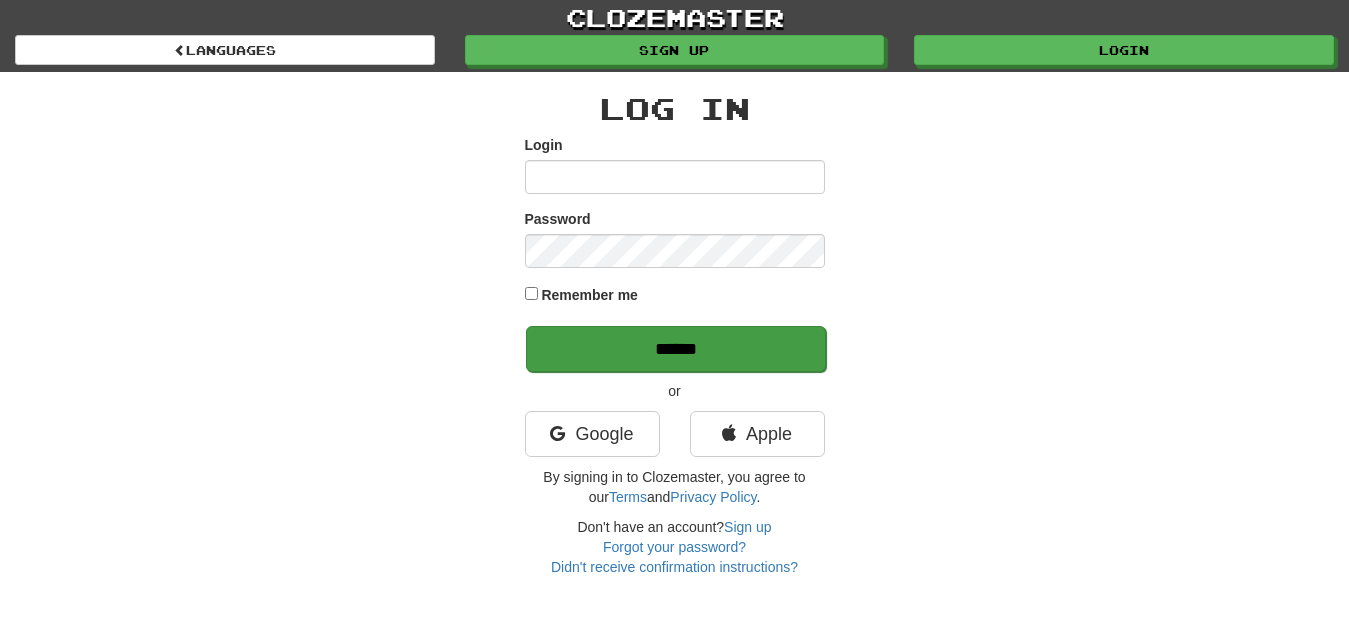 scroll, scrollTop: 0, scrollLeft: 0, axis: both 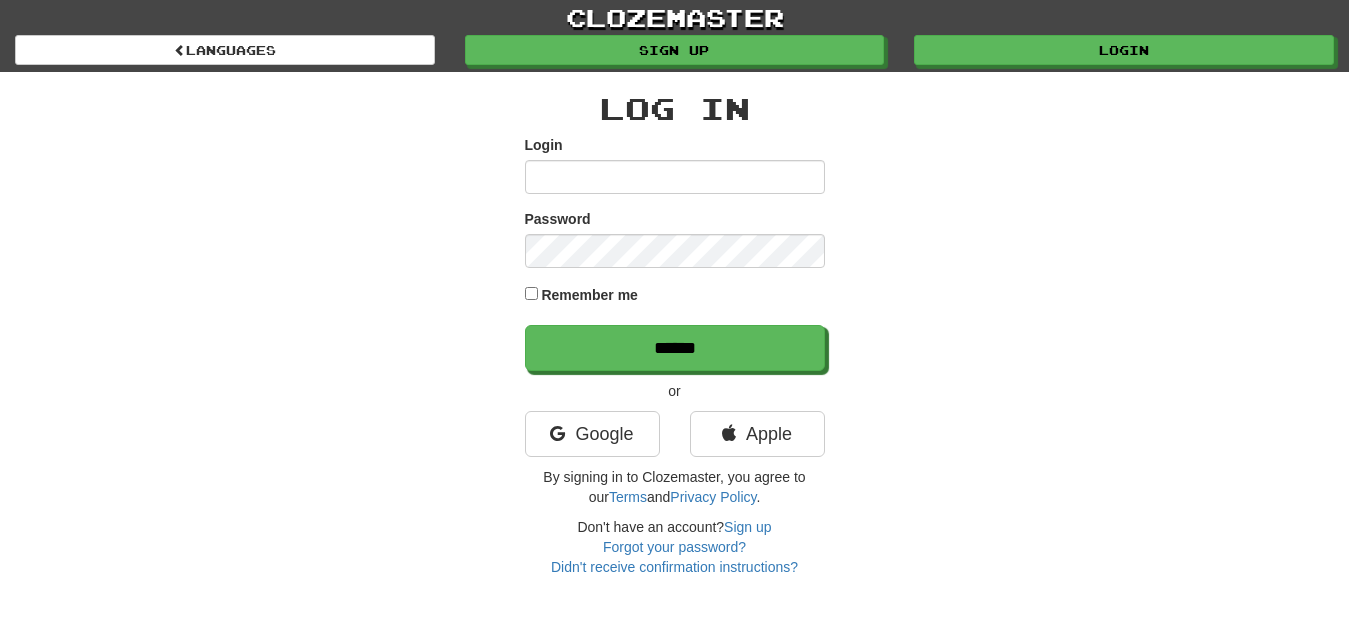 type on "*********" 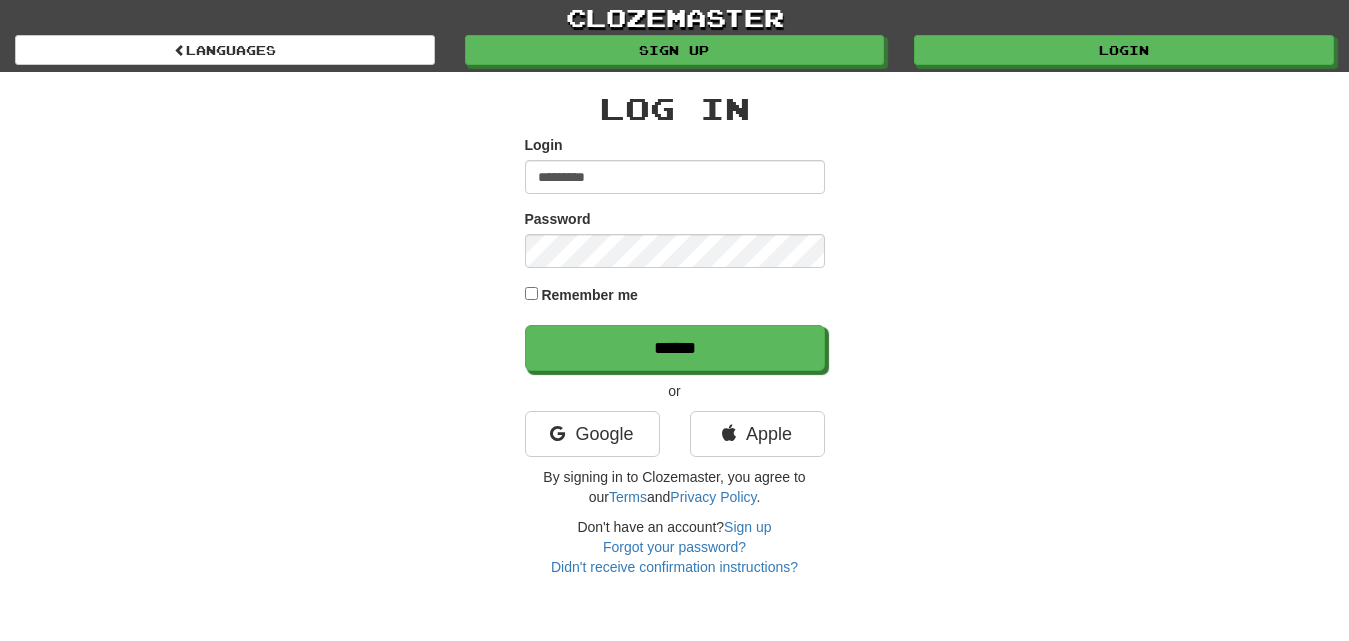 click on "Login
*********
Password
Remember me
******" at bounding box center [675, 253] 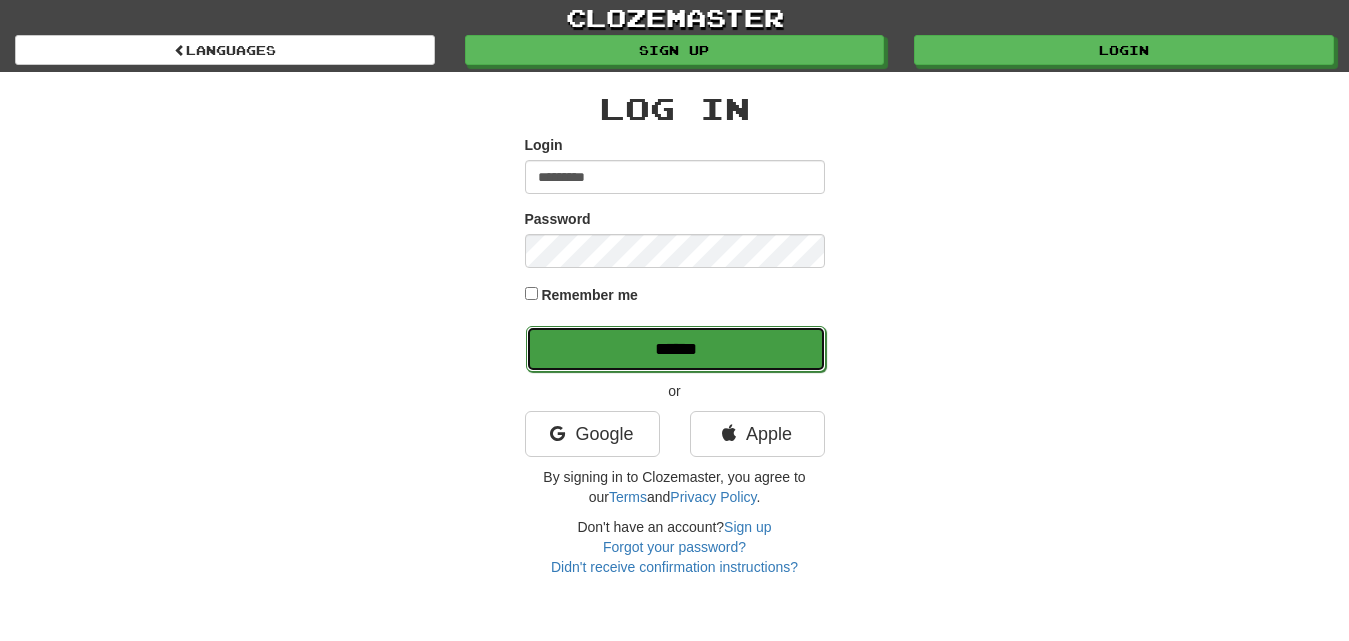 click on "******" at bounding box center [676, 349] 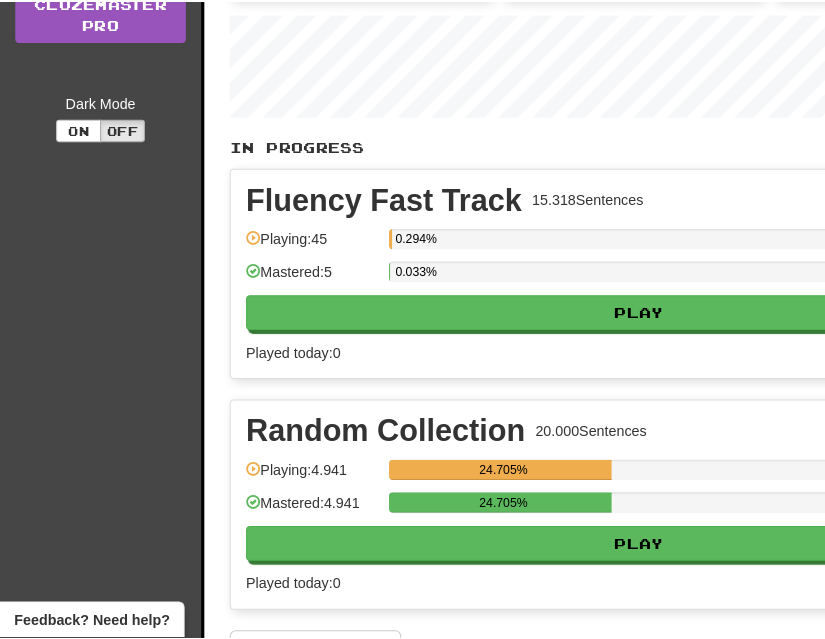 scroll, scrollTop: 500, scrollLeft: 0, axis: vertical 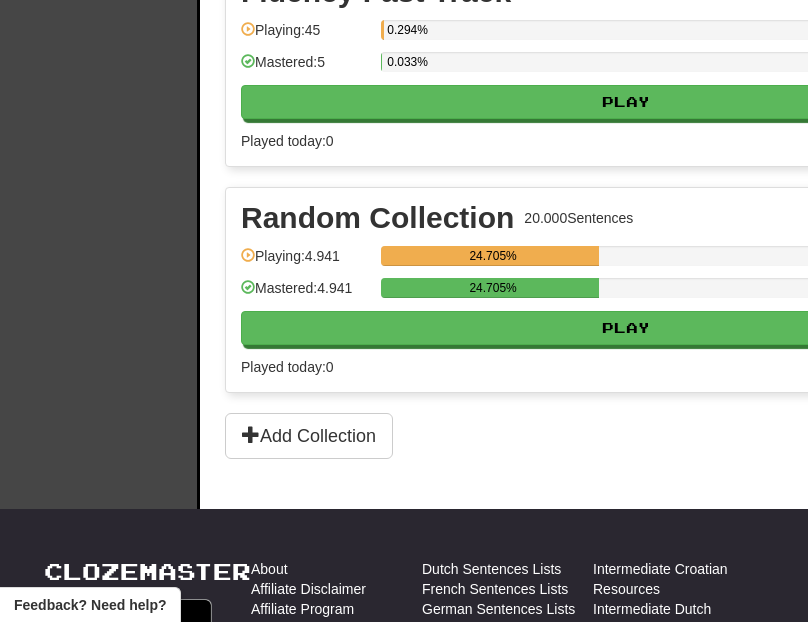 click on "Random Collection 20.000  Sentences Manage Sentences Unpin from Dashboard  Playing:  4.941 24.705%  Mastered:  4.941 24.705% Play Review ( 0 ) Played [DATE]:  0 Marked as Known:  4939" at bounding box center [752, 290] 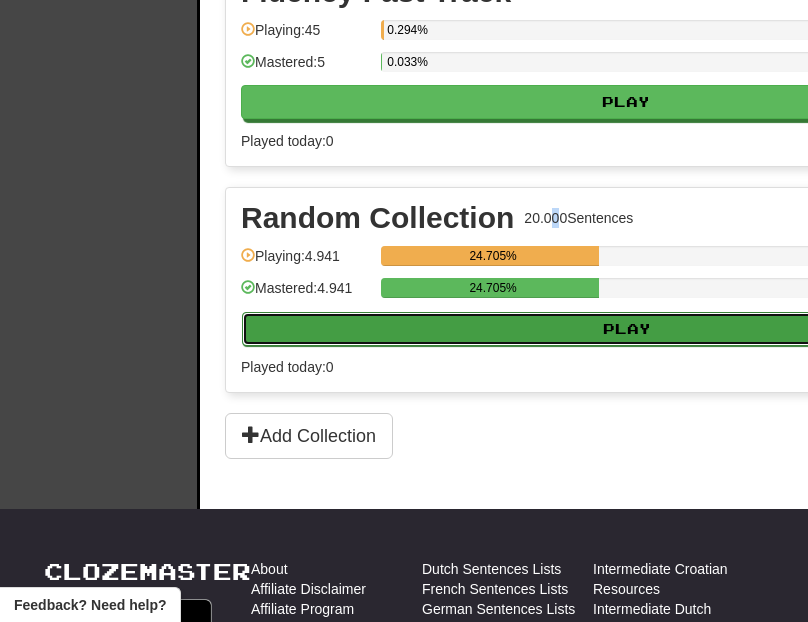 click on "Play" at bounding box center [627, 329] 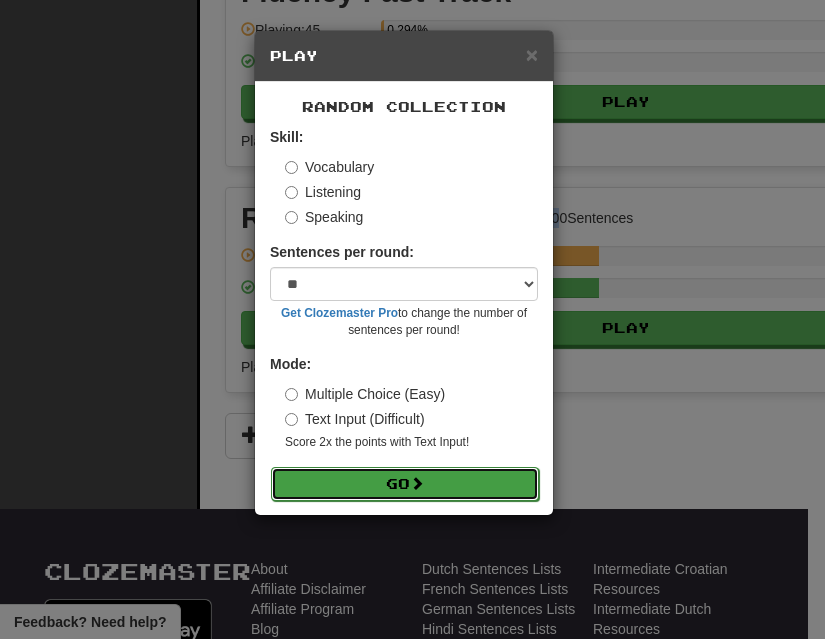 click on "Go" at bounding box center [405, 484] 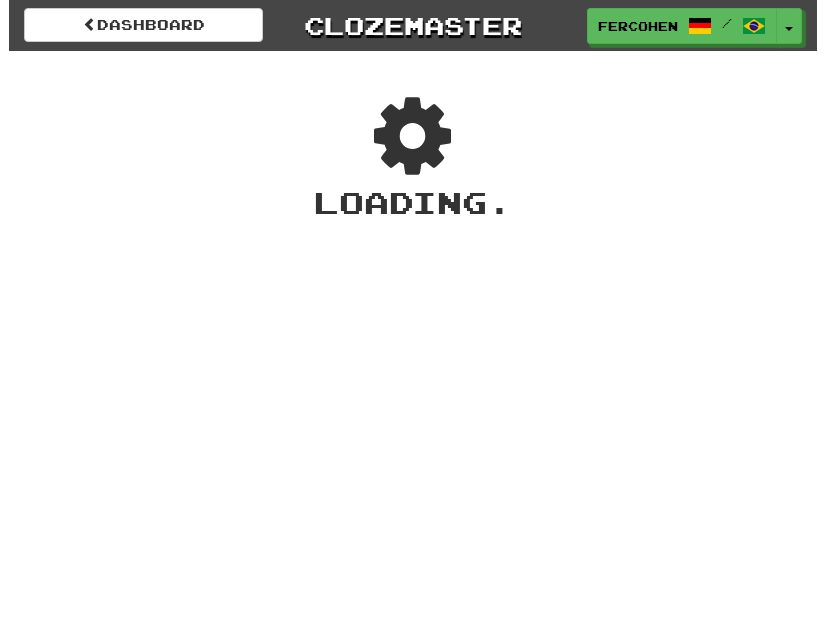 scroll, scrollTop: 0, scrollLeft: 0, axis: both 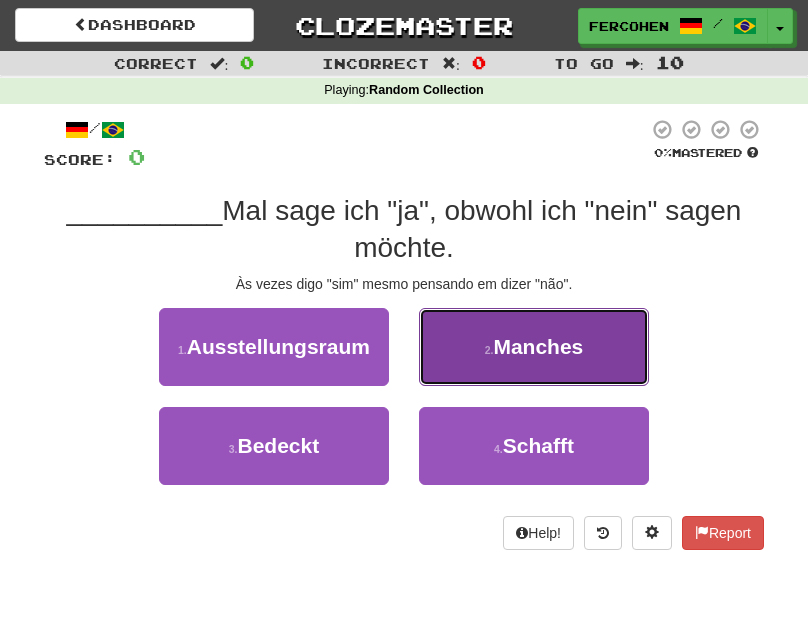 click on "2 .  Manches" at bounding box center [534, 347] 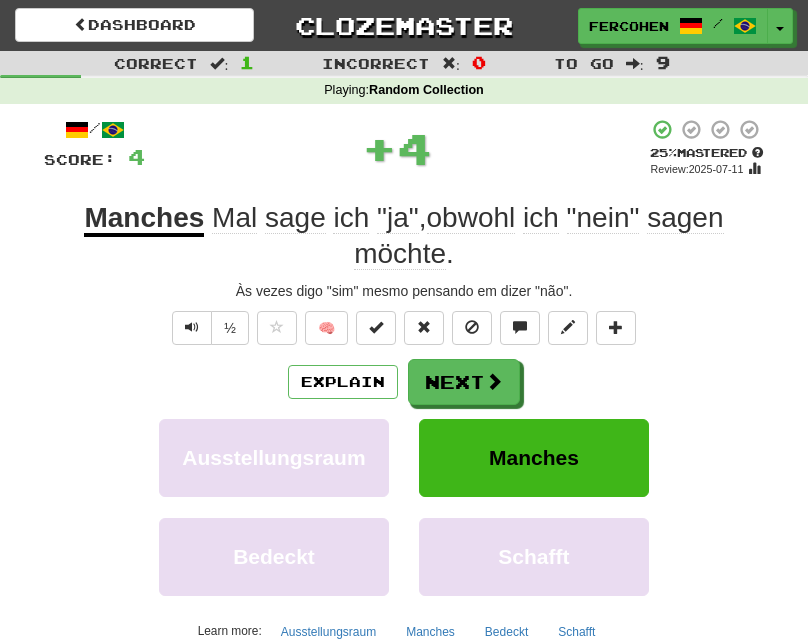 click on "🧠" at bounding box center (446, 326) 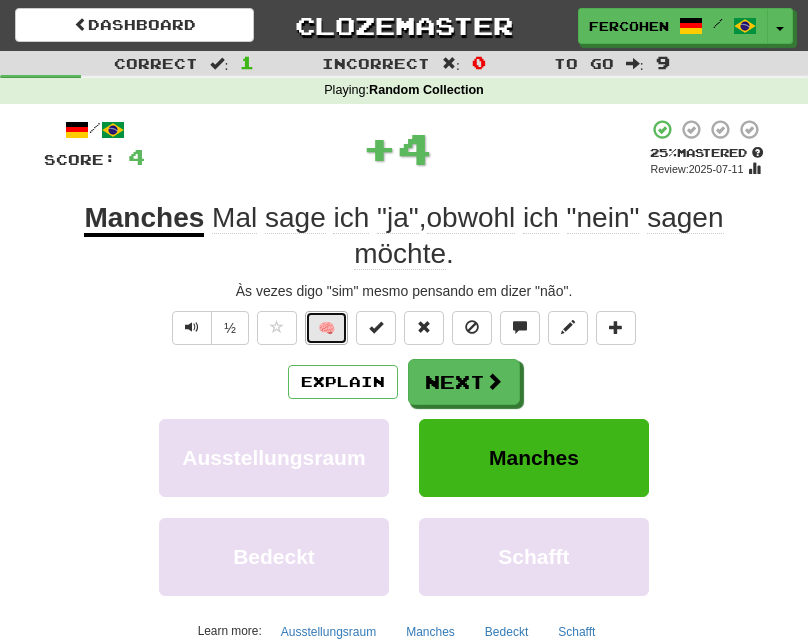 click on "🧠" at bounding box center (326, 328) 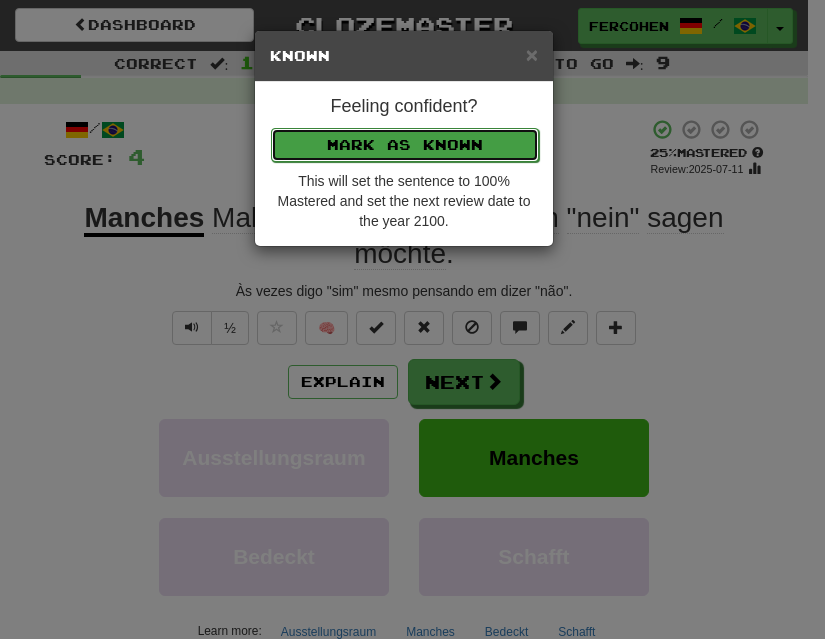 click on "Mark as Known" at bounding box center [405, 145] 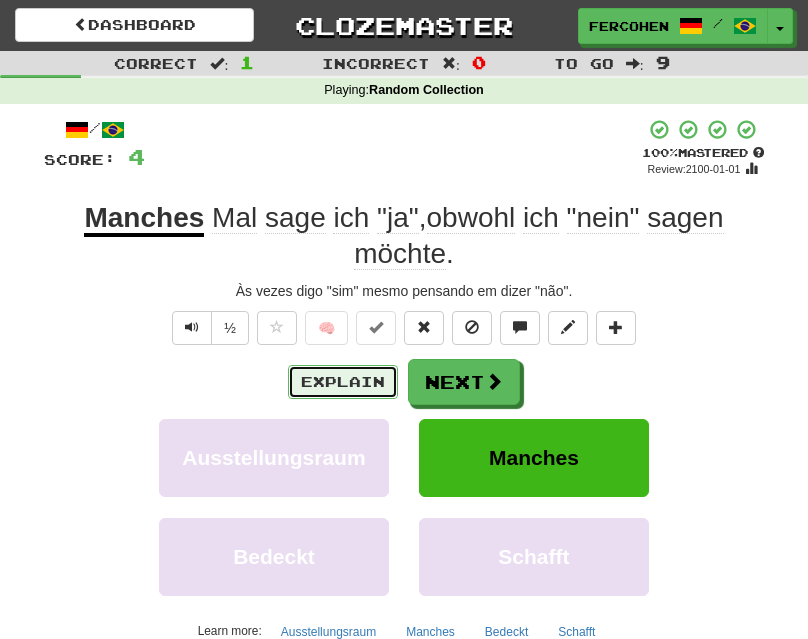 click on "Explain" at bounding box center (343, 382) 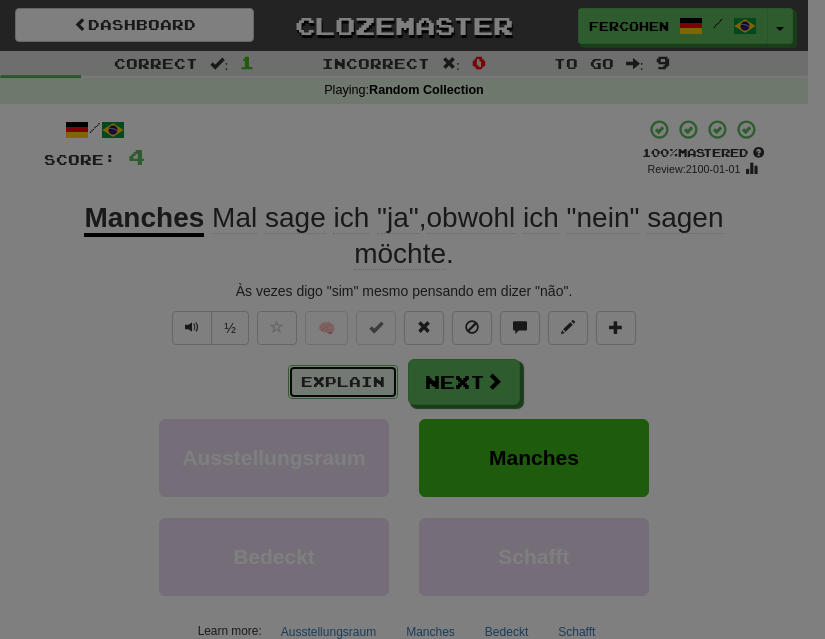 type 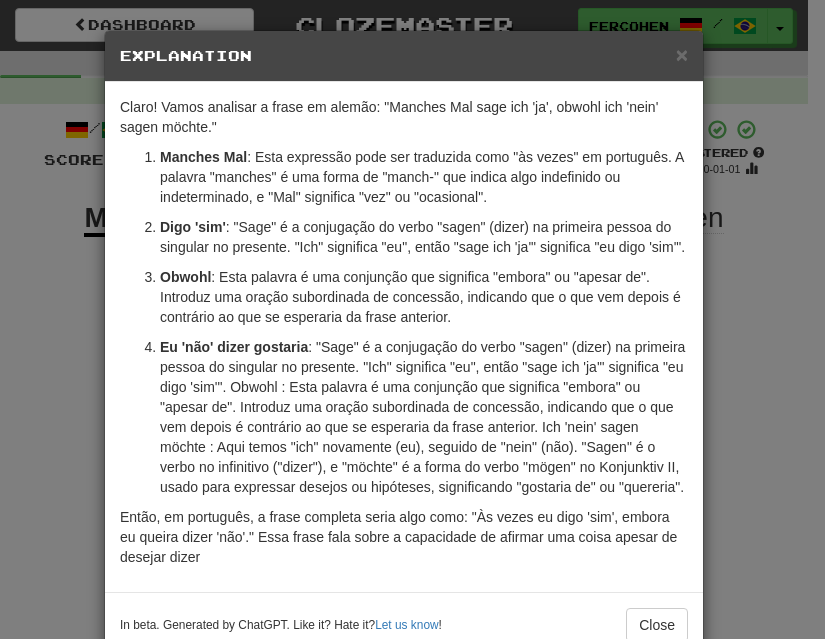click on "Claro! Vamos analisar a frase em alemão: "Manches Mal sage ich 'ja', obwohl ich 'nein' sagen möchte."
Manches Mal : Esta expressão pode ser traduzida como "às vezes" em português. A palavra "manches" é uma forma de "manch-" que indica algo indefinido ou indeterminado, e "Mal" significa "vez" ou "ocasional".
Sage ich 'ja' : "Sage" é a conjugação do verbo "sagen" (dizer) na primeira pessoa do singular no presente. "Ich" significa "eu", então "sage ich 'ja'" significa "eu digo 'sim'".
Obwohl : Esta palavra é uma conjunção que significa "embora" ou "apesar de". Introduz uma oração subordinada de concessão, indicando que o que vem depois é contrário ao que se esperaria da frase anterior.
Ich 'nein' sagen möchte : Aqui temos "ich" novamente (eu), seguido de "nein" (não). "Sagen" é o verbo no infinitivo ("dizer"), e "möchte" é a forma do verbo "mögen" no Konjunktiv II, usado para expressar desejos ou hipóteses, significando "gostaria de" ou "quereria"." at bounding box center [404, 337] 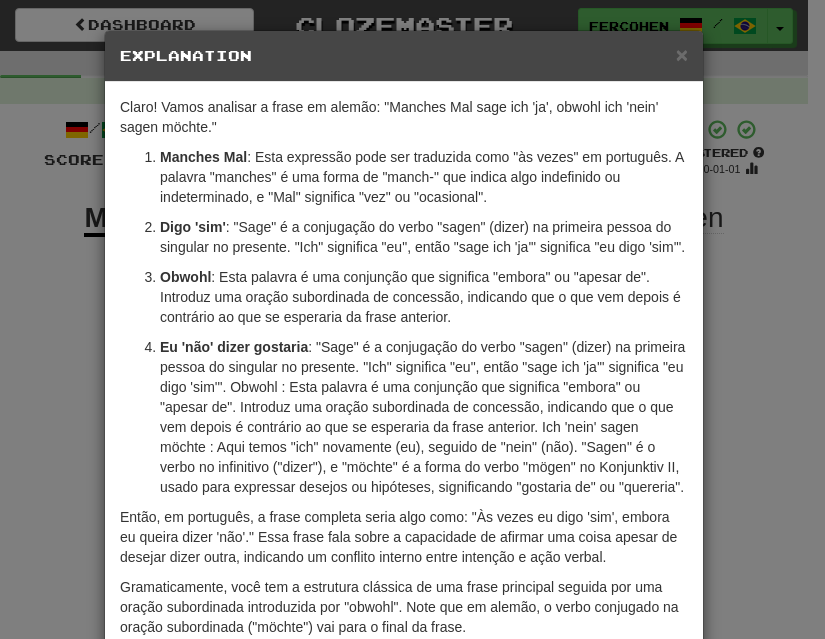 click on "× Explanation Claro! Vamos analisar a frase em alemão: "Manches Mal sage ich 'ja', obwohl ich 'nein' sagen möchte."
Manches Mal : Esta expressão pode ser traduzida como "às vezes" em português. A palavra "manches" é uma forma de "manch-" que indica algo indefinido ou indeterminado, e "Mal" significa "vez" ou "ocasional".
Sage ich 'ja' : "Sage" é a conjugação do verbo "sagen" (dizer) na primeira pessoa do singular no presente. "Ich" significa "eu", então "sage ich 'ja'" significa "eu digo 'sim'".
Obwohl : Esta palavra é uma conjunção que significa "embora" ou "apesar de". Introduz uma oração subordinada de concessão, indicando que o que vem depois é contrário ao que se esperaria da frase anterior.
Ich 'nein' sagen möchte : Aqui temos "ich" novamente (eu), seguido de "nein" (não). "Sagen" é o verbo no infinitivo ("dizer"), e "möchte" é a forma do verbo "mögen" no Konjunktiv II, usado para expressar desejos ou hipóteses, significando "gostaria de" ou "quereria"." at bounding box center [412, 319] 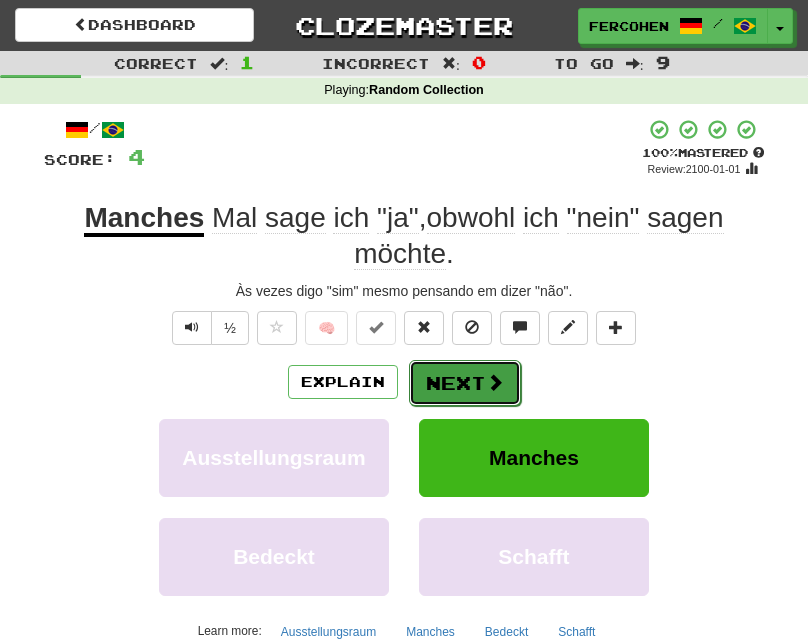 click on "Next" at bounding box center (465, 383) 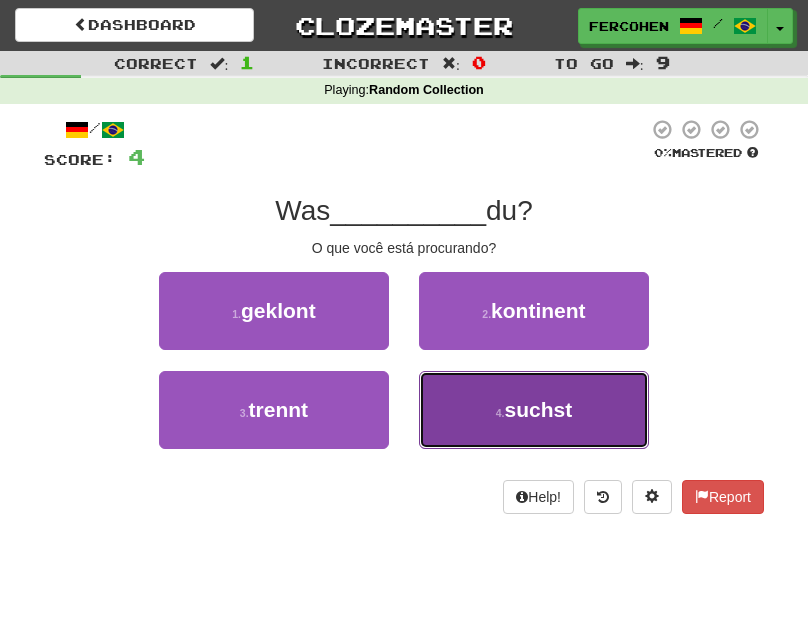 click on "4 .  suchst" at bounding box center (534, 410) 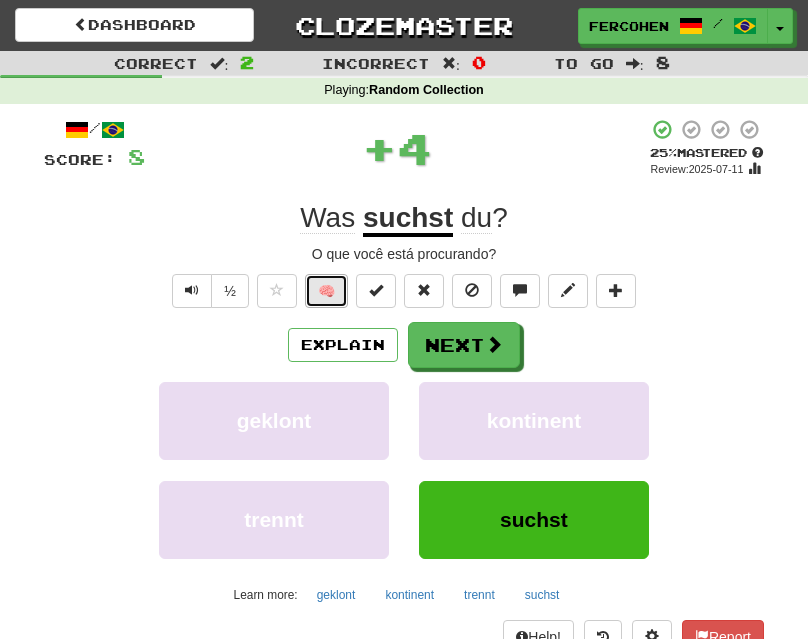 click on "🧠" at bounding box center [326, 291] 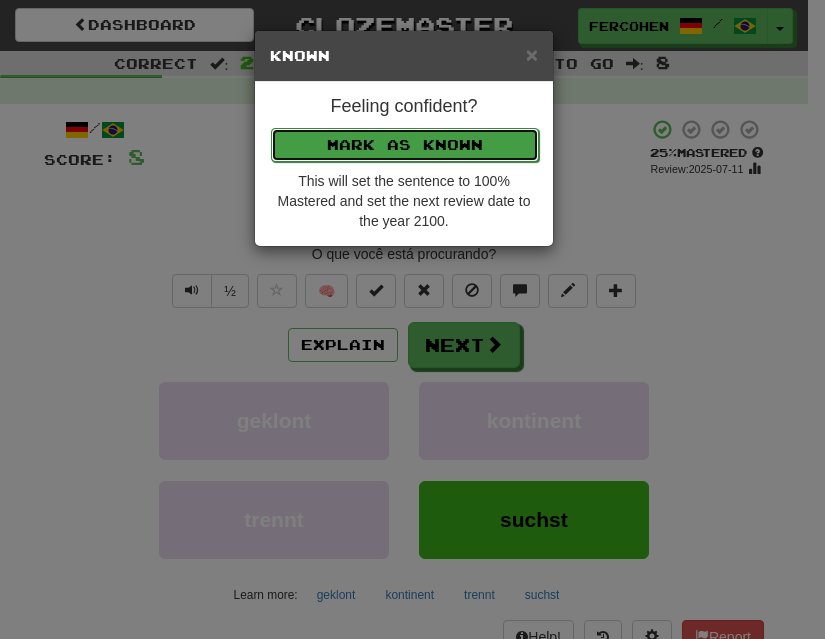 click on "Mark as Known" at bounding box center (405, 145) 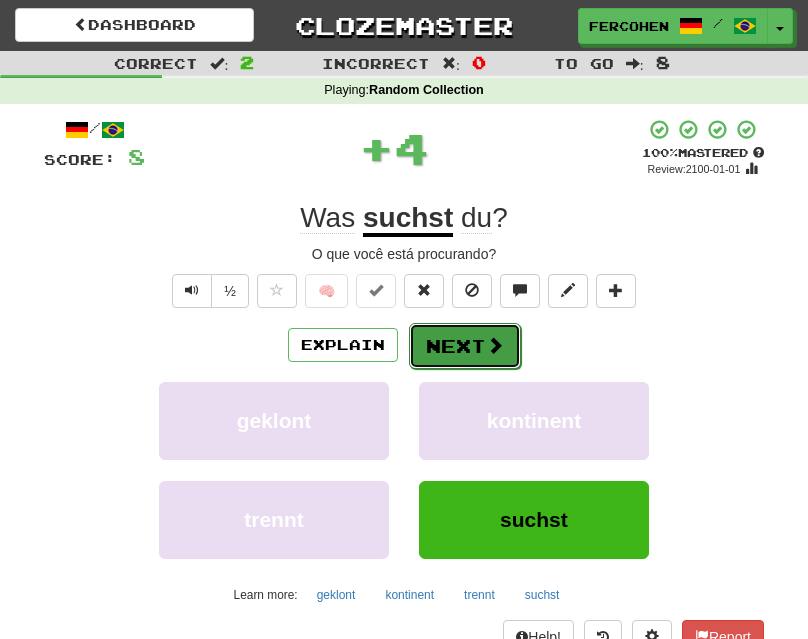 click at bounding box center [495, 345] 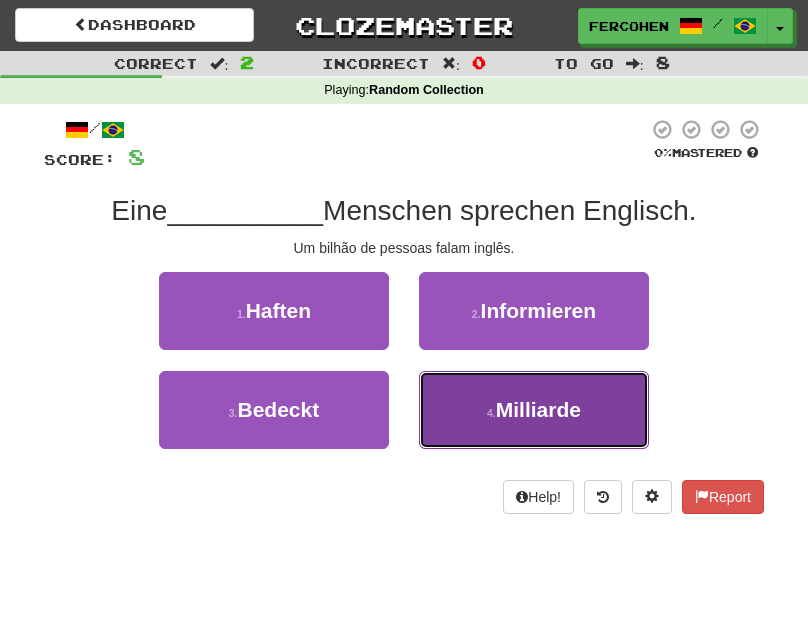 click on "4 .  Milliarde" at bounding box center (534, 410) 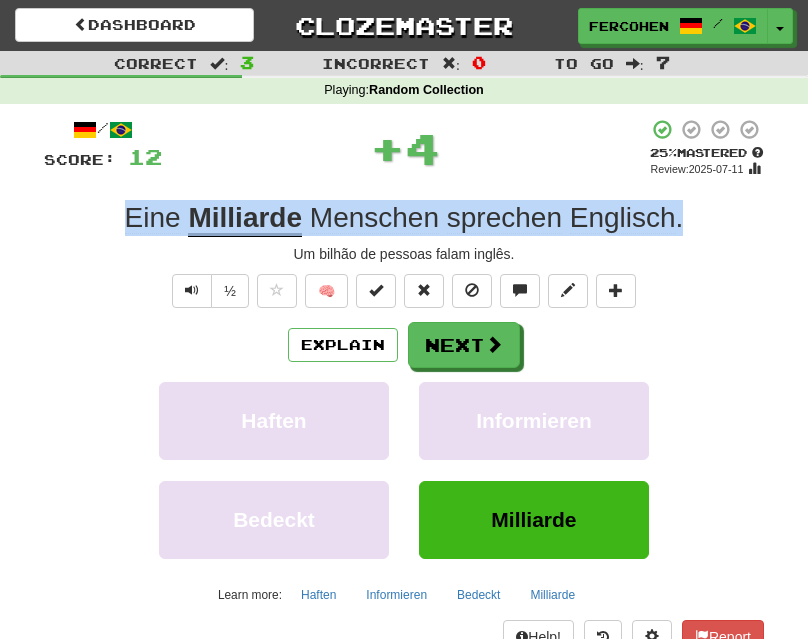 copy on "Eine   Milliarde   Menschen   sprechen   Englisch ." 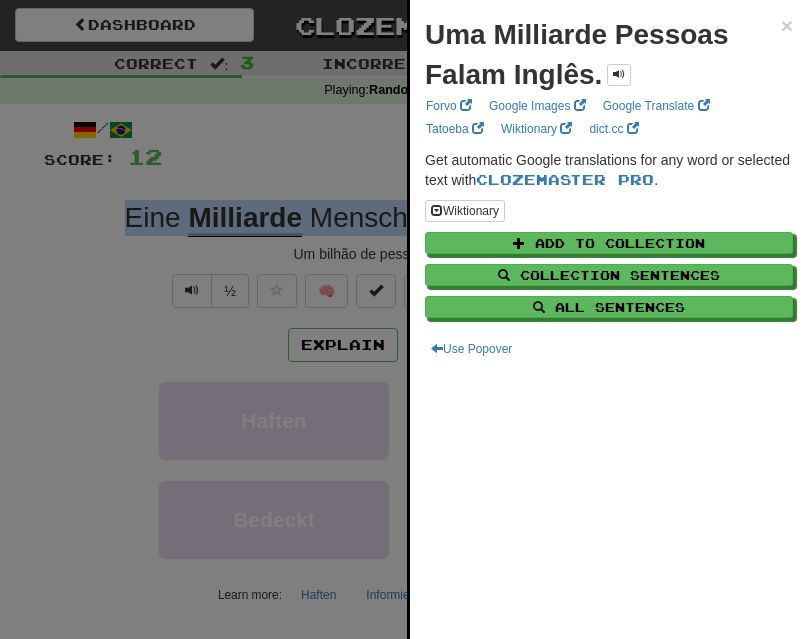 click at bounding box center (404, 319) 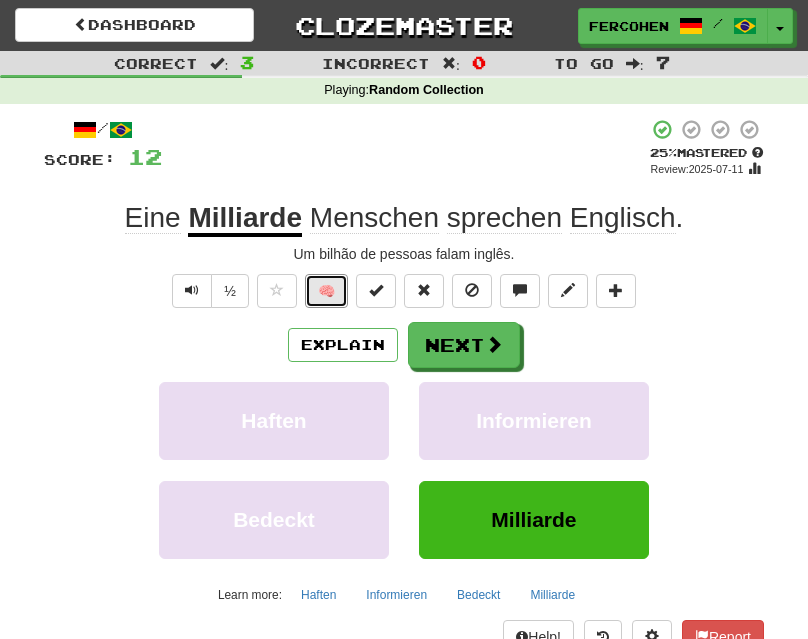 click on "🧠" at bounding box center (326, 291) 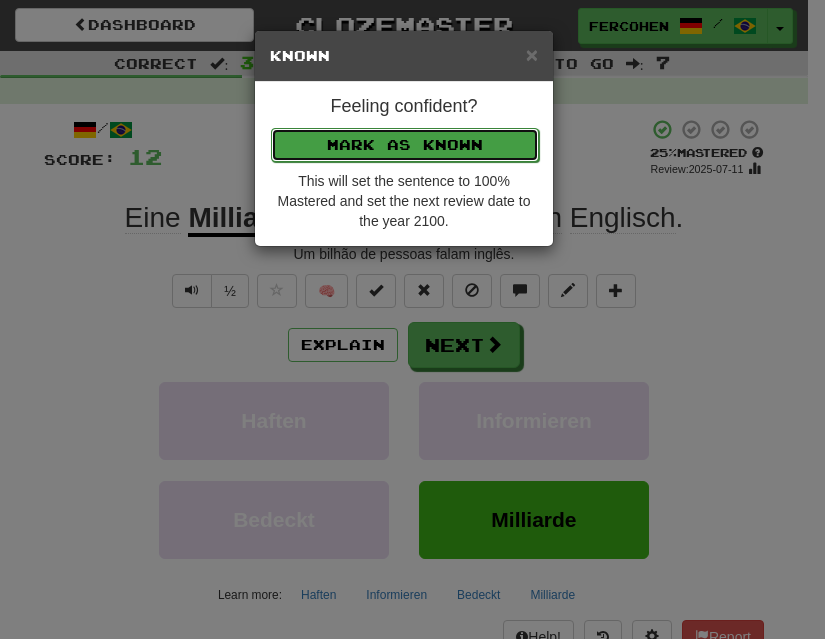 click on "Mark as Known" at bounding box center [405, 145] 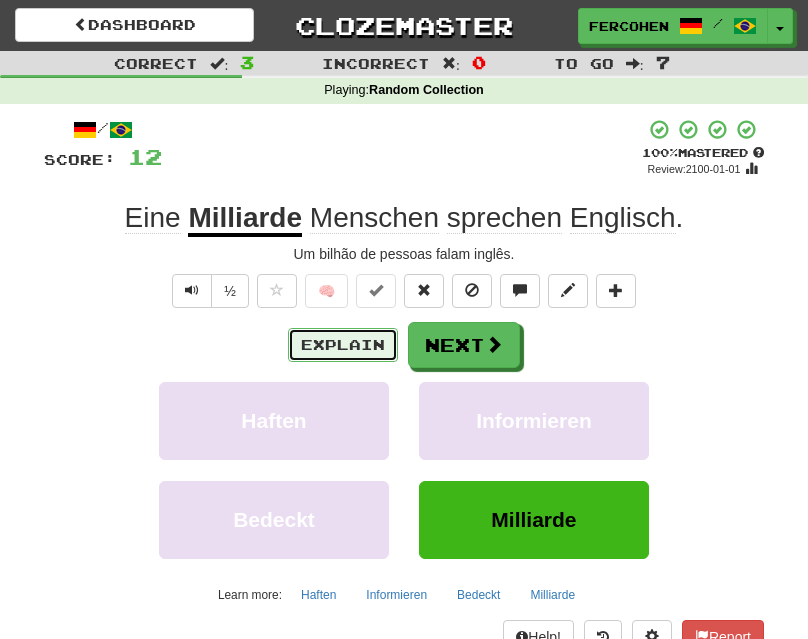 click on "Explain" at bounding box center [343, 345] 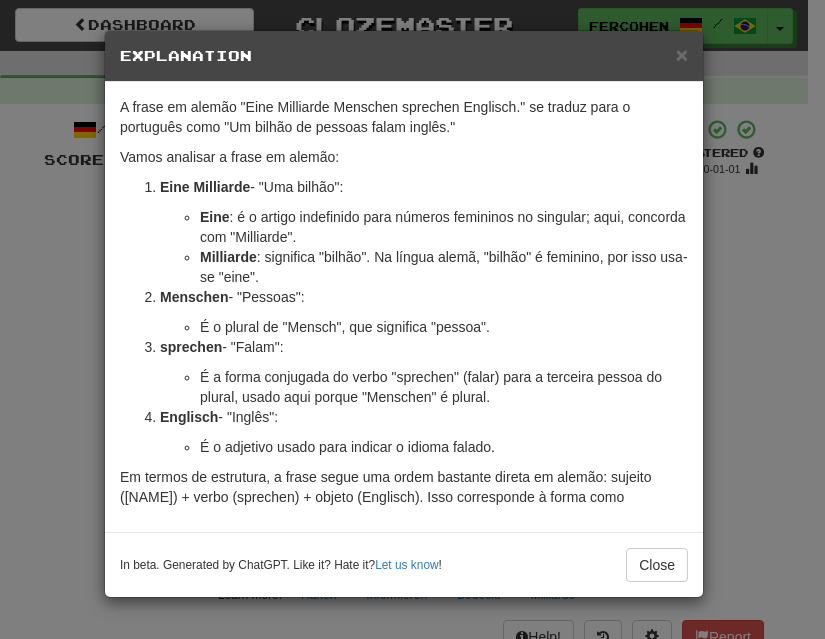 click on "× Explanation A frase em alemão "Eine Milliarde Menschen sprechen Englisch." se traduz para o português como "Um bilhão de pessoas falam inglês."
Vamos analisar a frase em alemão:
Eine Milliarde  - "Uma bilhão":
Eine : é o artigo indefinido para números femininos no singular; aqui, concorda com "Milliarde".
Milliarde : significa "bilhão". Na língua alemã, "bilhão" é feminino, por isso usa-se "eine".
Menschen  - "Pessoas":
É o plural de "Mensch", que significa "pessoa".
sprechen  - "Falam":
É a forma conjugada do verbo "sprechen" (falar) para a terceira pessoa do plural, usado aqui porque "Menschen" é plural.
Englisch  - "Inglês":
É o adjetivo usado para indicar o idioma falado.
Em termos de estrutura, a frase segue uma ordem bastante direta em alemão: sujeito (Eine Milliarde Menschen) + verbo (sprechen) + objeto (Englisch). Isso corresponde à forma como In beta. Generated by ChatGPT. Like it? Hate it?  Let us know ! Close" at bounding box center [412, 319] 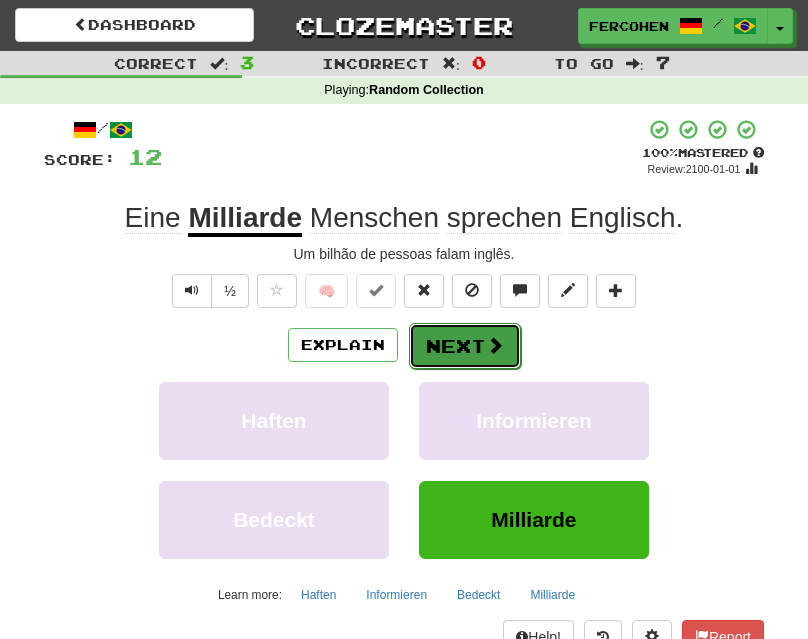 click on "Next" at bounding box center [465, 346] 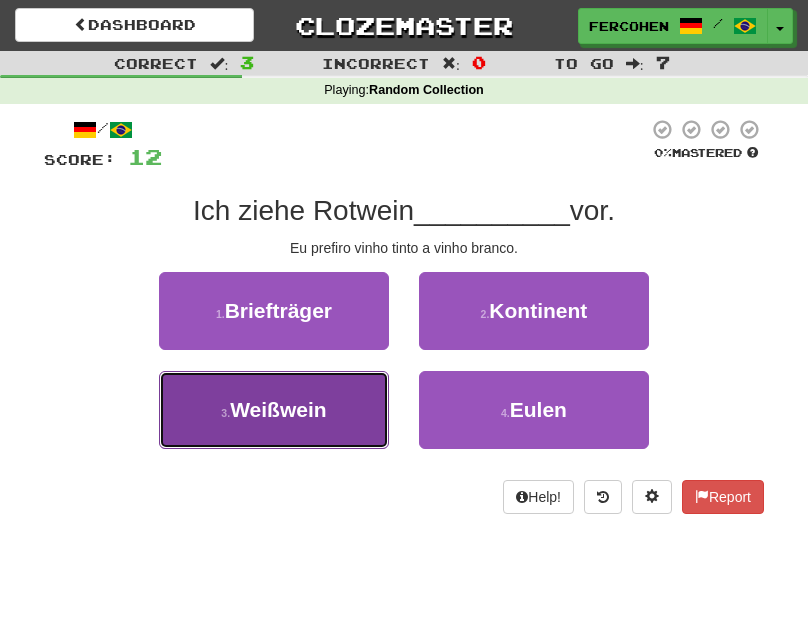click on "3 .  Weißwein" at bounding box center [274, 410] 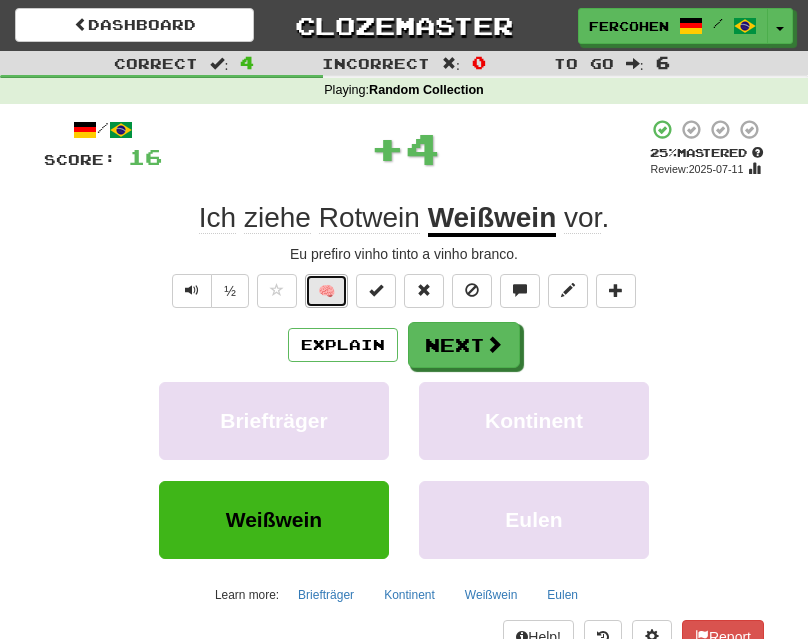 click on "🧠" at bounding box center (326, 291) 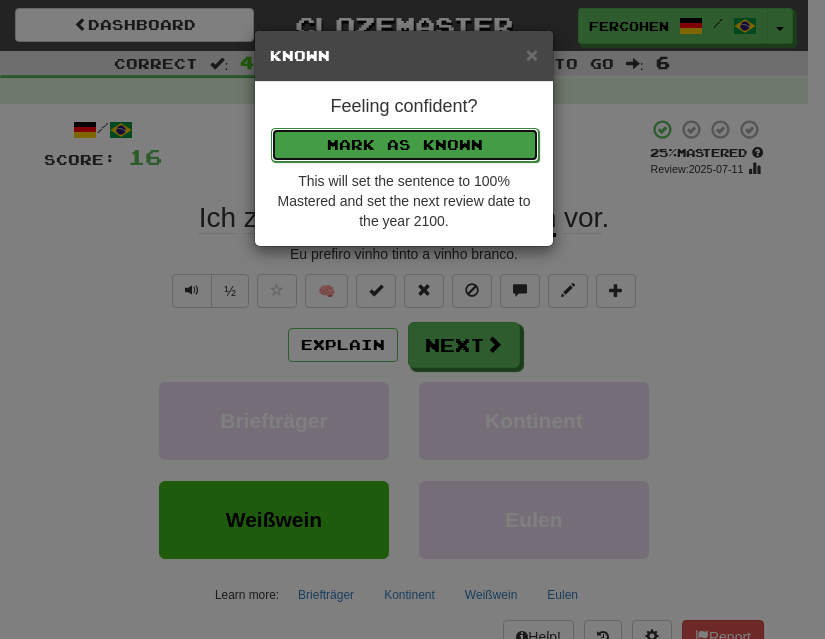 click on "Mark as Known" at bounding box center [405, 145] 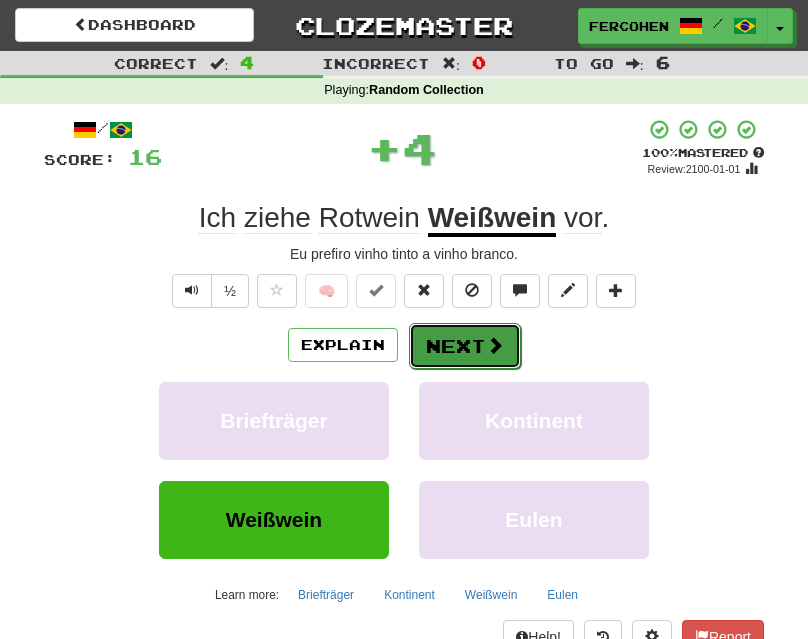 click on "Next" at bounding box center (465, 346) 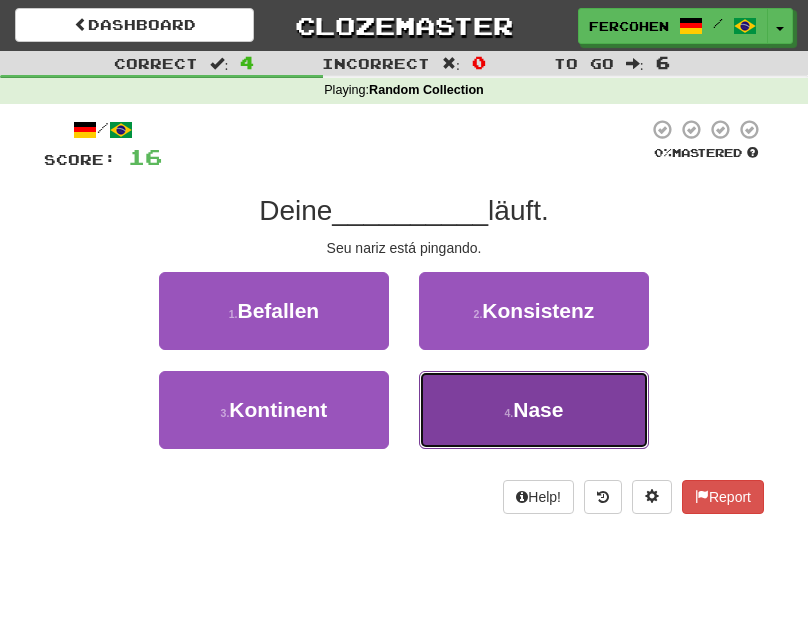 click on "4 .  Nase" at bounding box center (534, 410) 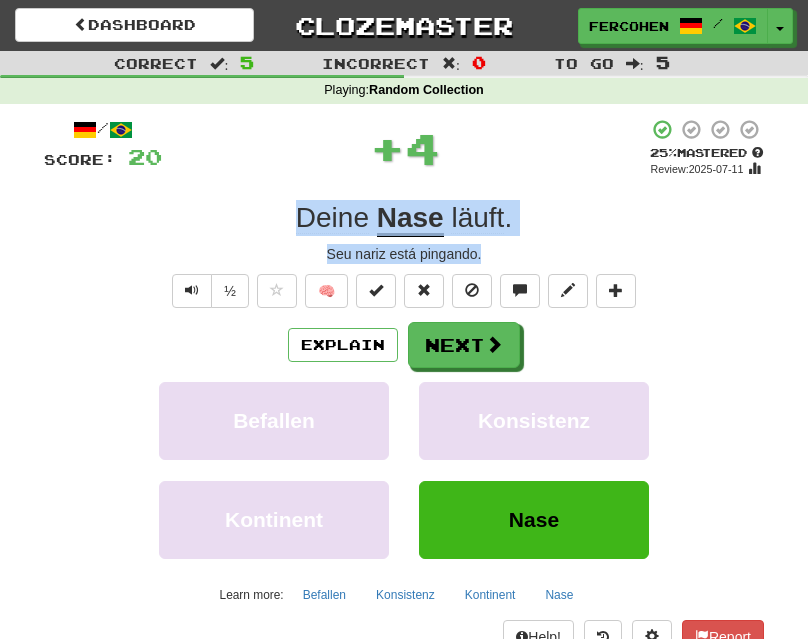 drag, startPoint x: 280, startPoint y: 212, endPoint x: 594, endPoint y: 244, distance: 315.62637 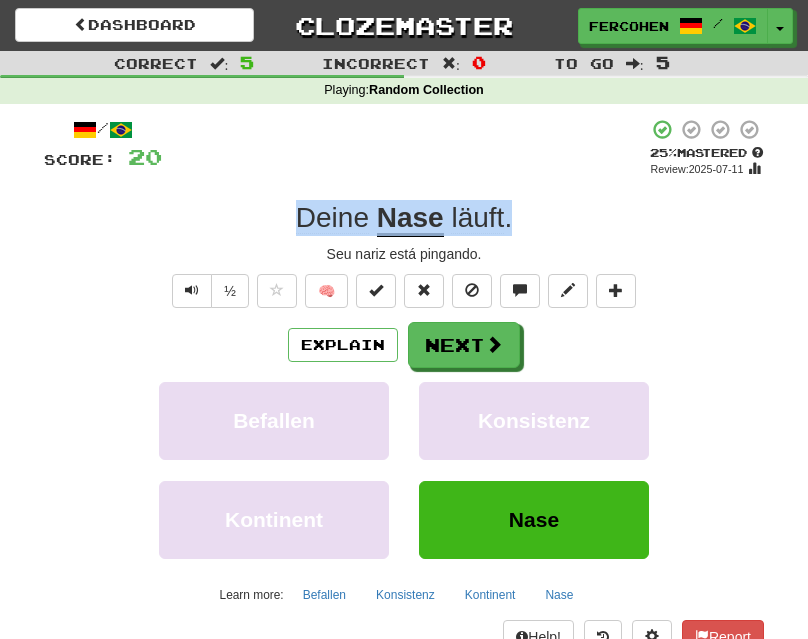 copy on "Deine   Nase   läuft ." 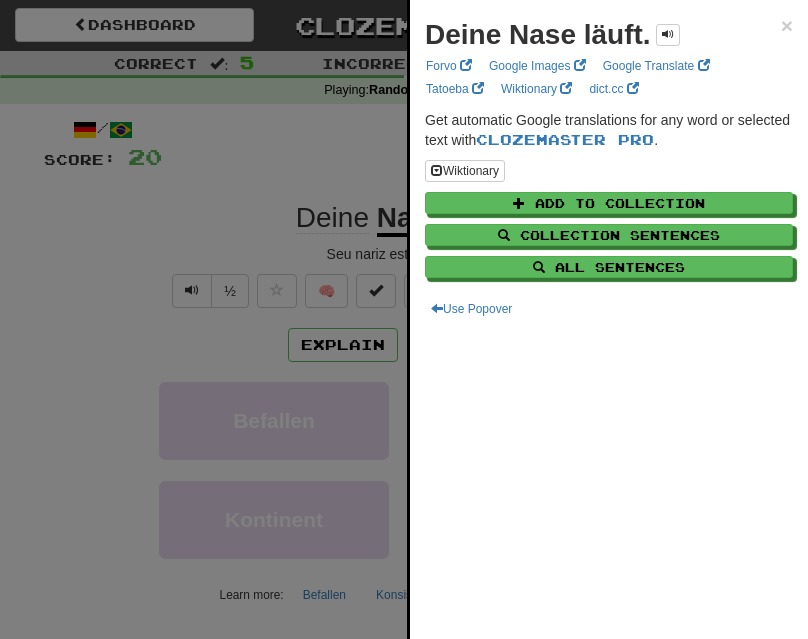 click at bounding box center (404, 319) 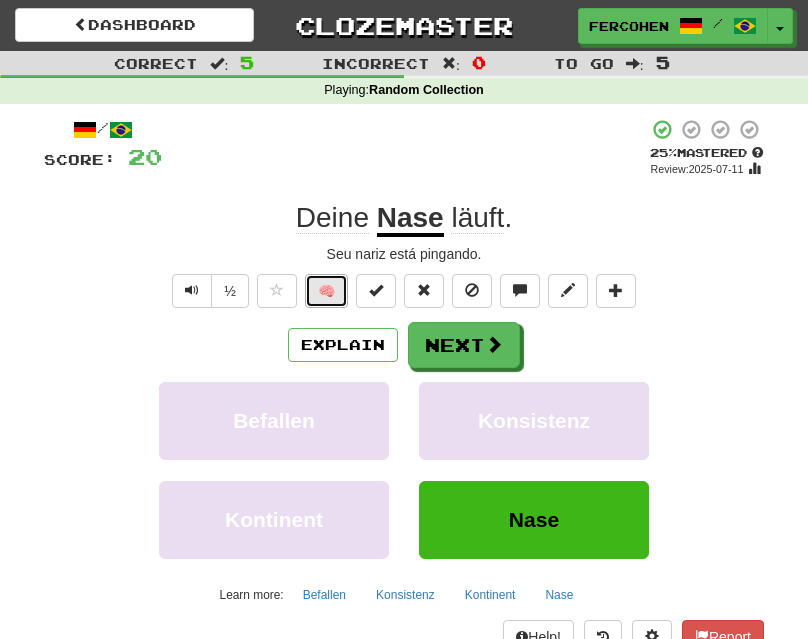 click on "🧠" at bounding box center (326, 291) 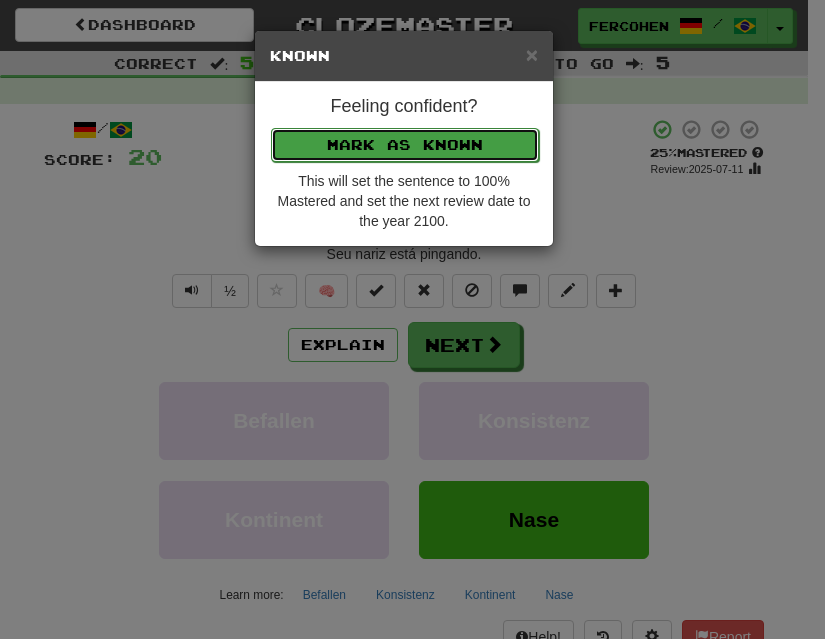 click on "Mark as Known" at bounding box center [405, 145] 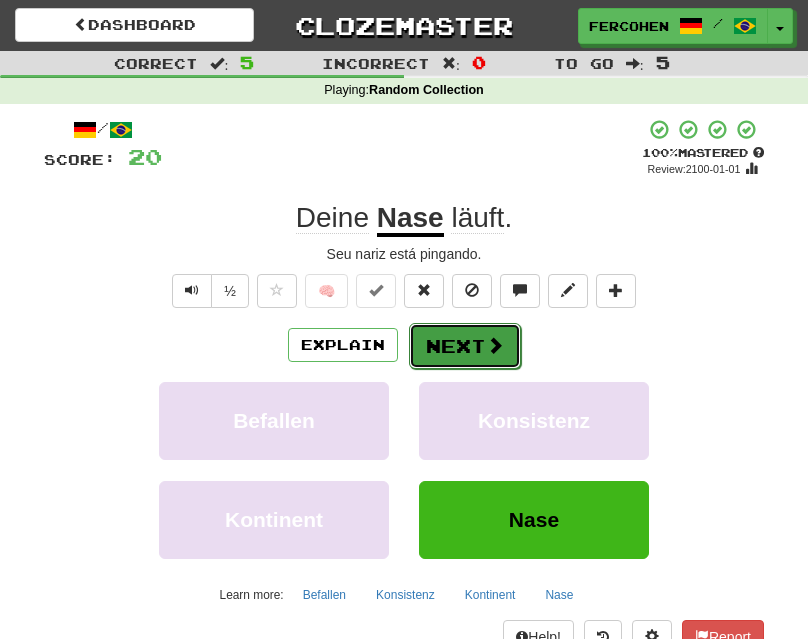 click on "Next" at bounding box center [465, 346] 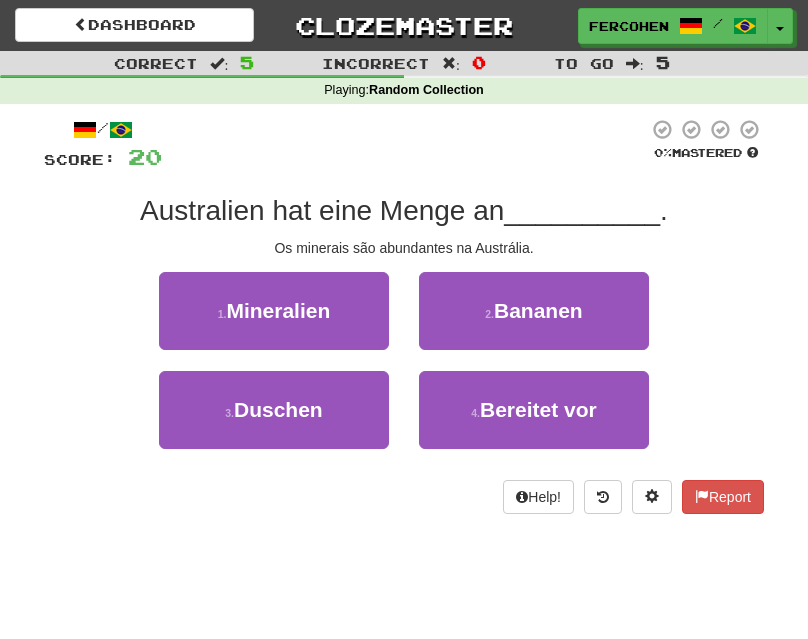 click on "/  Score:   20 0 %  Mastered Australien hat eine Menge an  __________ . Os minerais são abundantes na Austrália. 1 .  Mineralien 2 .  Bananen 3 .  Duschen 4 .  Bereitet vor  Help!  Report" at bounding box center (404, 323) 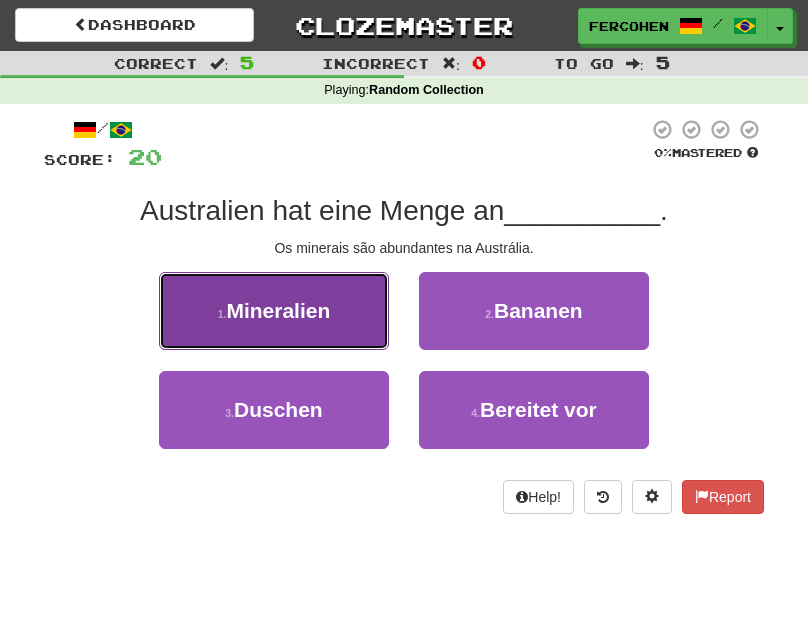 click on "1 .  Mineralien" at bounding box center (274, 311) 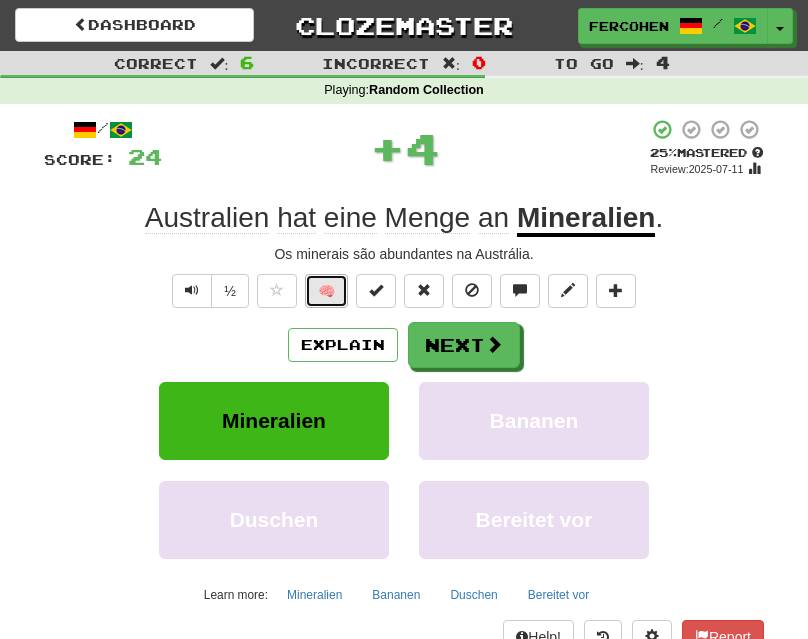 click on "🧠" at bounding box center (326, 291) 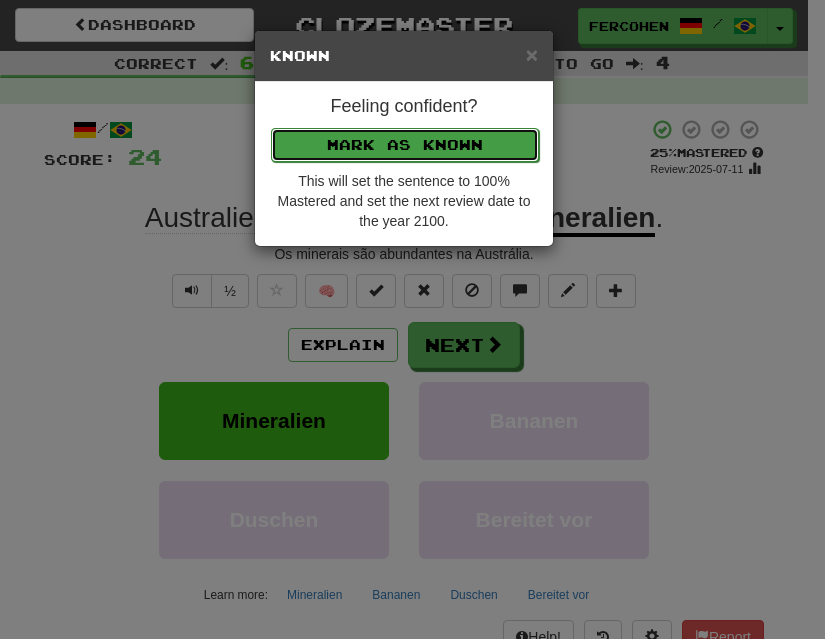 click on "Mark as Known" at bounding box center [405, 145] 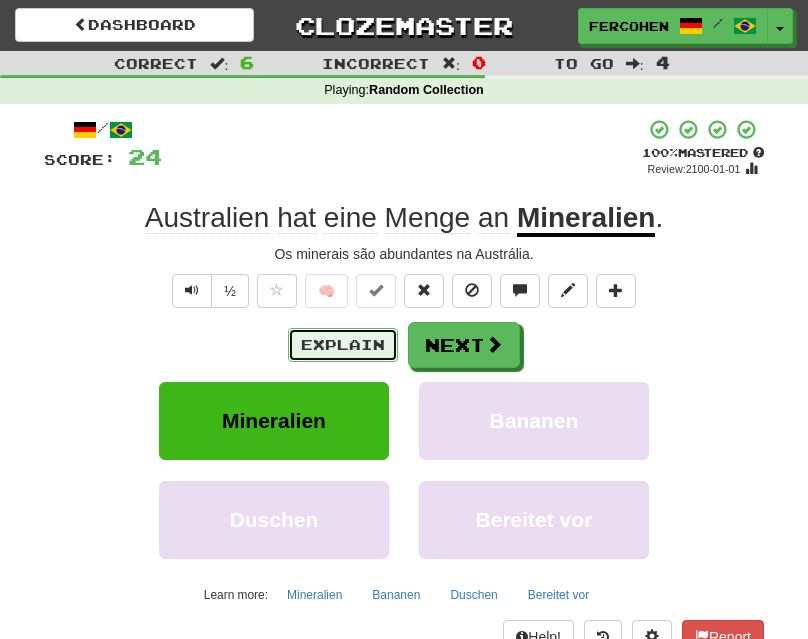 click on "Explain" at bounding box center [343, 345] 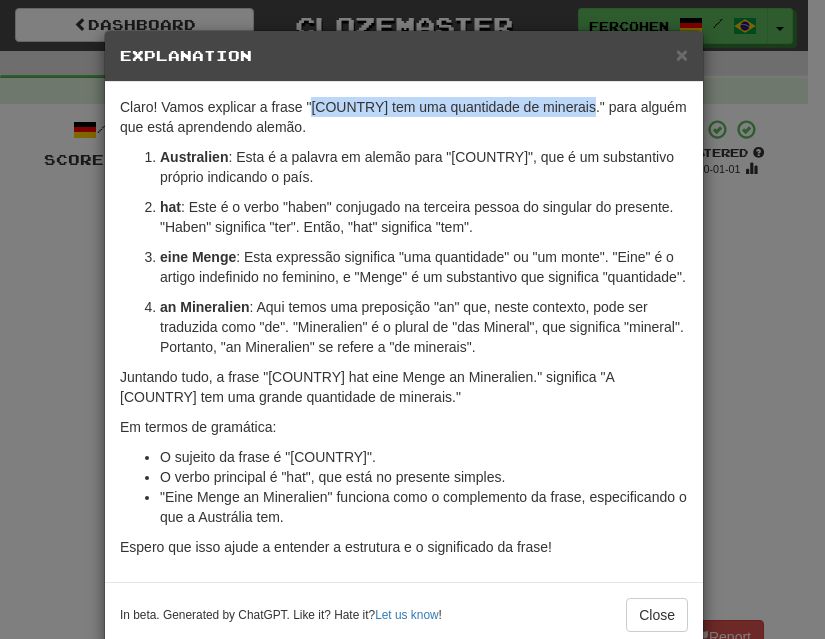 drag, startPoint x: 306, startPoint y: 103, endPoint x: 557, endPoint y: 108, distance: 251.04979 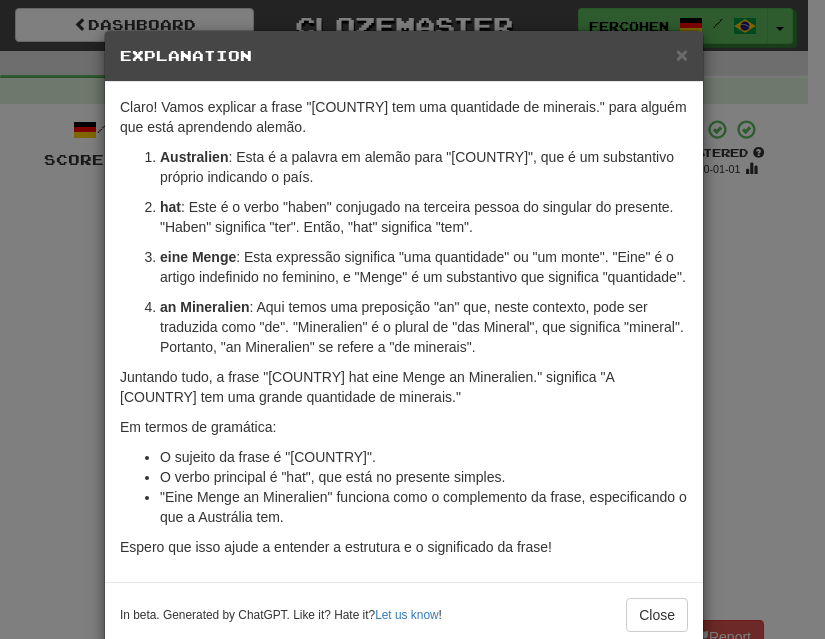 drag, startPoint x: 691, startPoint y: 319, endPoint x: 719, endPoint y: 328, distance: 29.410883 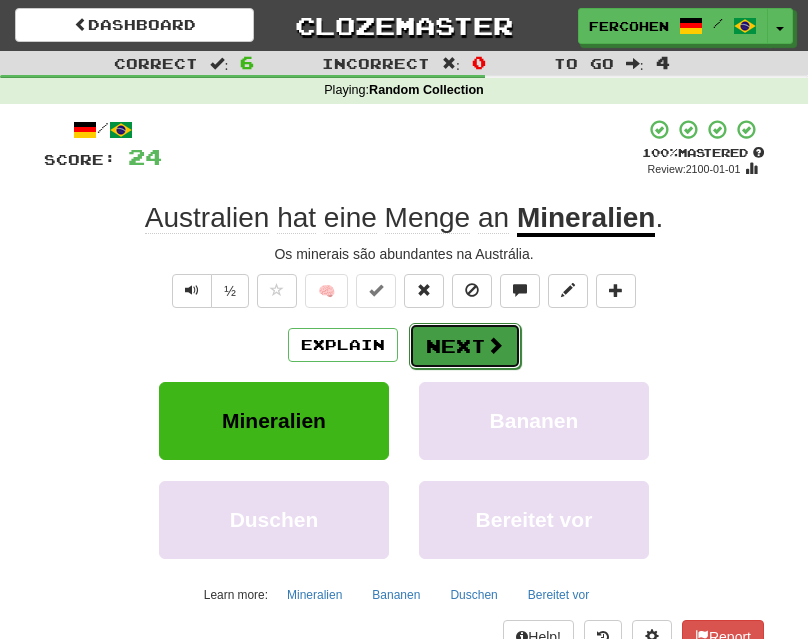 click on "Next" at bounding box center (465, 346) 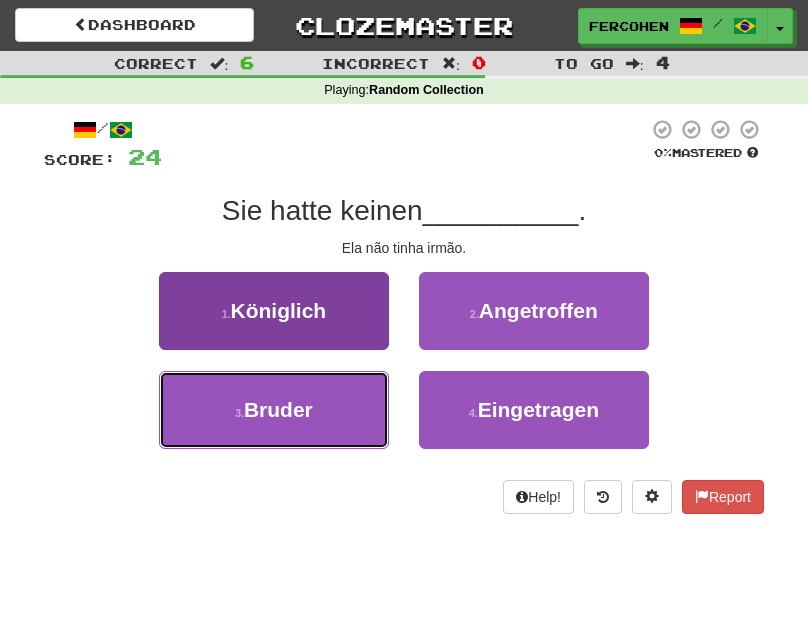 click on "3 .  Bruder" at bounding box center (274, 410) 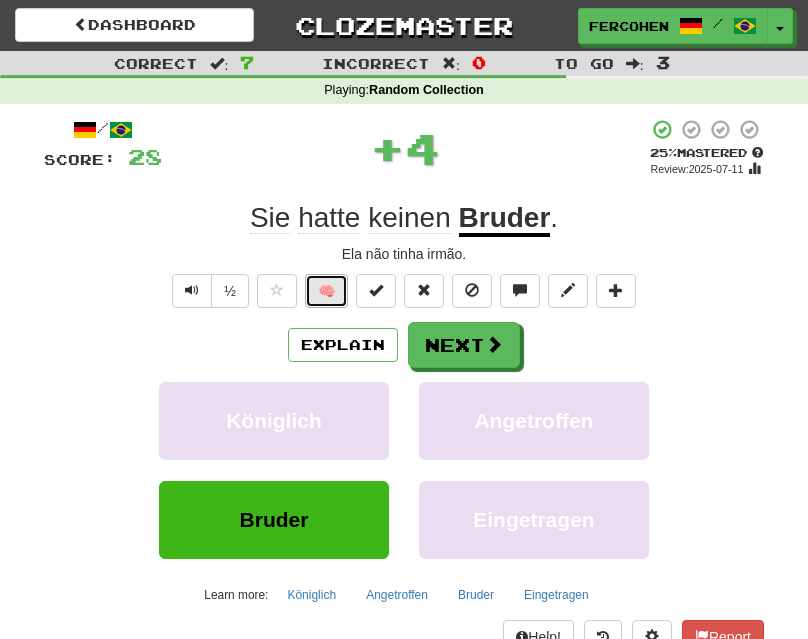 click on "🧠" at bounding box center (326, 291) 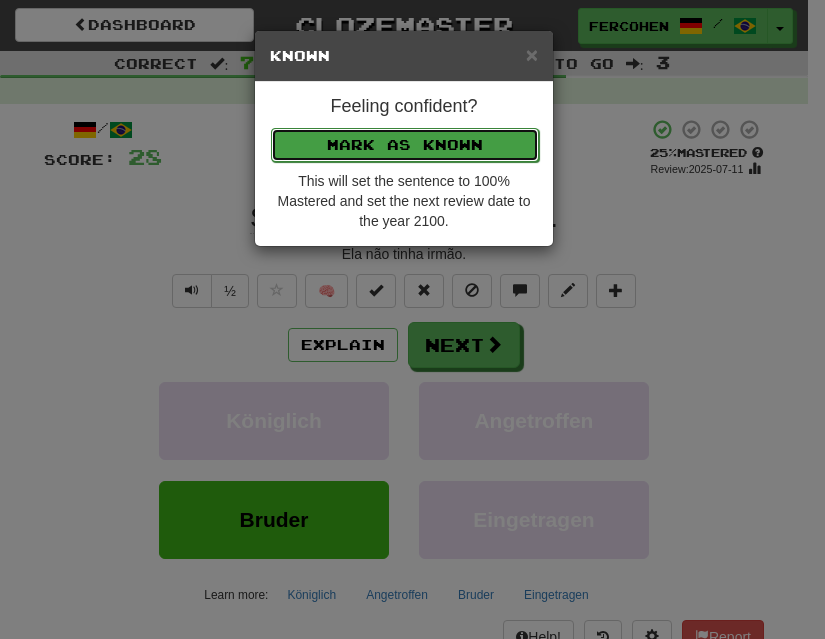 click on "Mark as Known" at bounding box center [405, 145] 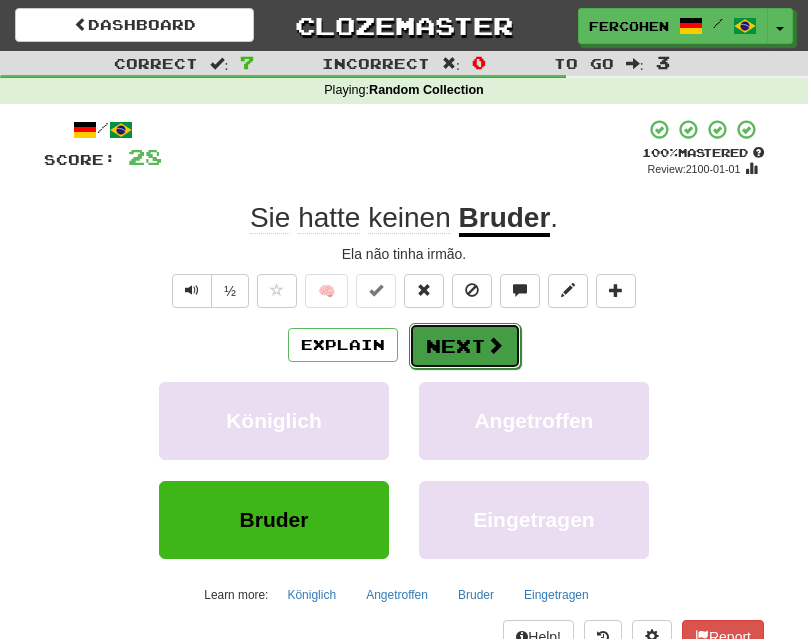 click on "Next" at bounding box center (465, 346) 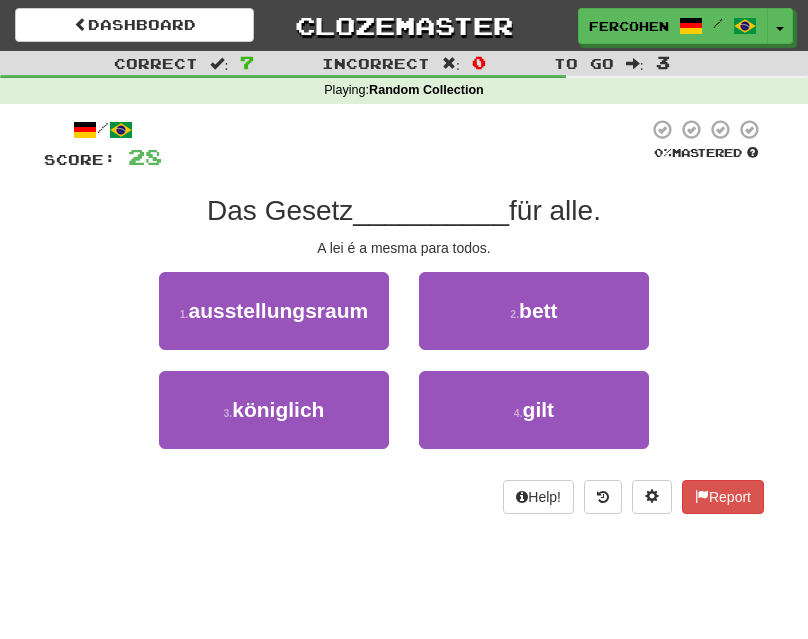 click on "Dashboard
Clozemaster
[USERNAME]
/
Toggle Dropdown
Dashboard
Leaderboard
Activity Feed
Notifications
Profile
Discussions
Deutsch
/
Português
Streak:
1
Review:
20
Points Today: 0
Languages
Account
Logout
[USERNAME]
/
Toggle Dropdown
Dashboard
Leaderboard
Activity Feed
Notifications
Profile
Discussions
Deutsch
/
Português
Streak:
1
Review:
20
Points Today: 0
Languages
Account
Logout
clozemaster
Correct   :   7 Incorrect   :   0 To go   :   3 Playing :  Random Collection  /  Score:   28 0 %  Mastered Das Gesetz  __________  für alle. A lei é a mesma para todos. 1 .  ausstellungsraum 2 .  bett 3 .  königlich 4 .  gilt  Help!" at bounding box center [404, 319] 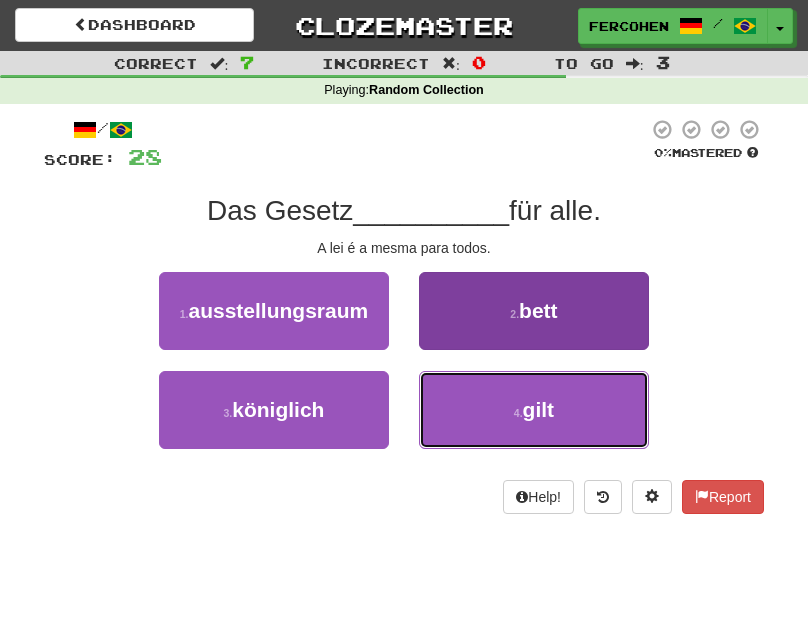 click on "4 .  gilt" at bounding box center [534, 410] 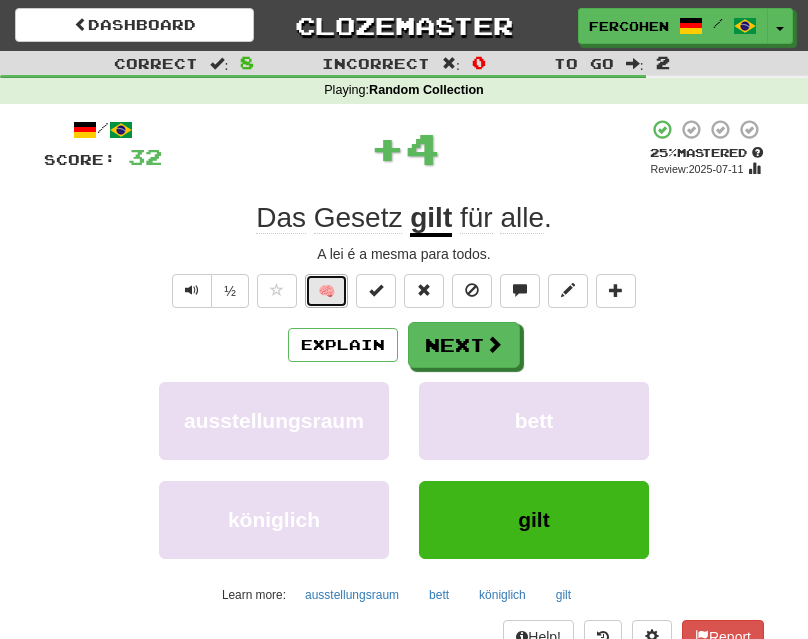 click on "🧠" at bounding box center (326, 291) 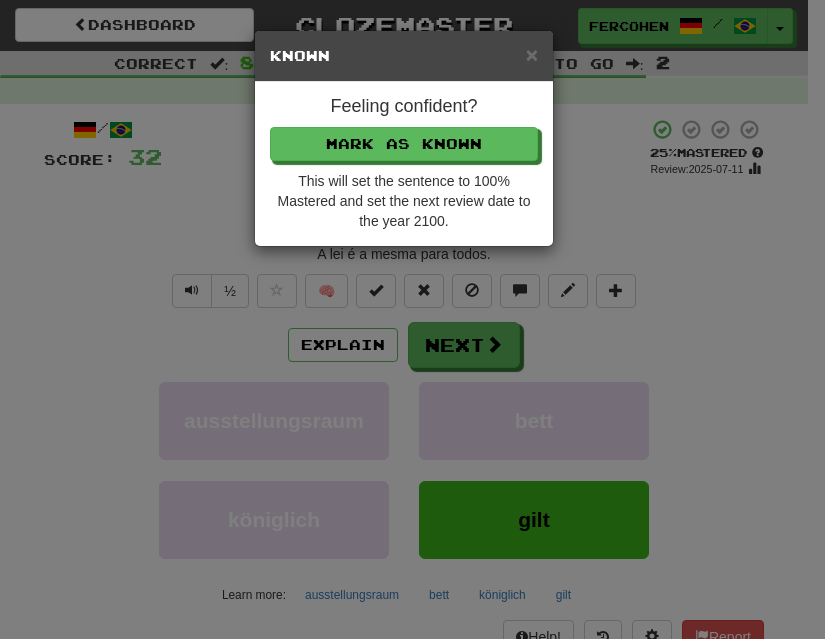 click on "Feeling confident? Mark as Known This will set the sentence to 100% Mastered and set the next review date to the year 2100." at bounding box center (404, 164) 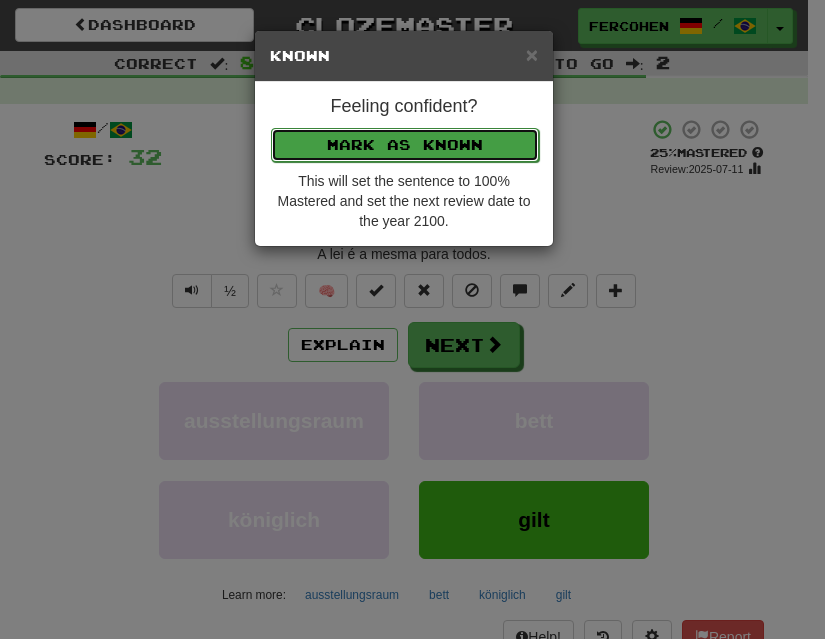 click on "Mark as Known" at bounding box center [405, 145] 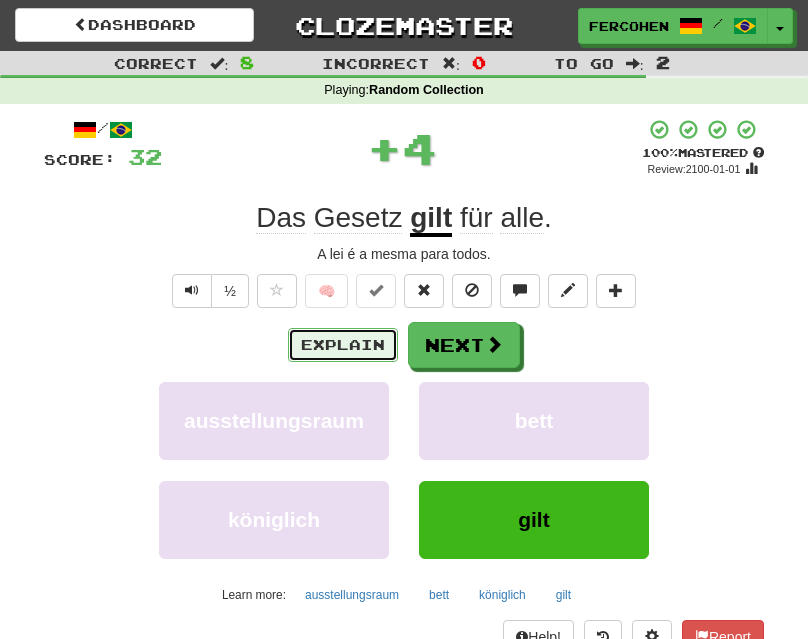click on "Explain" at bounding box center [343, 345] 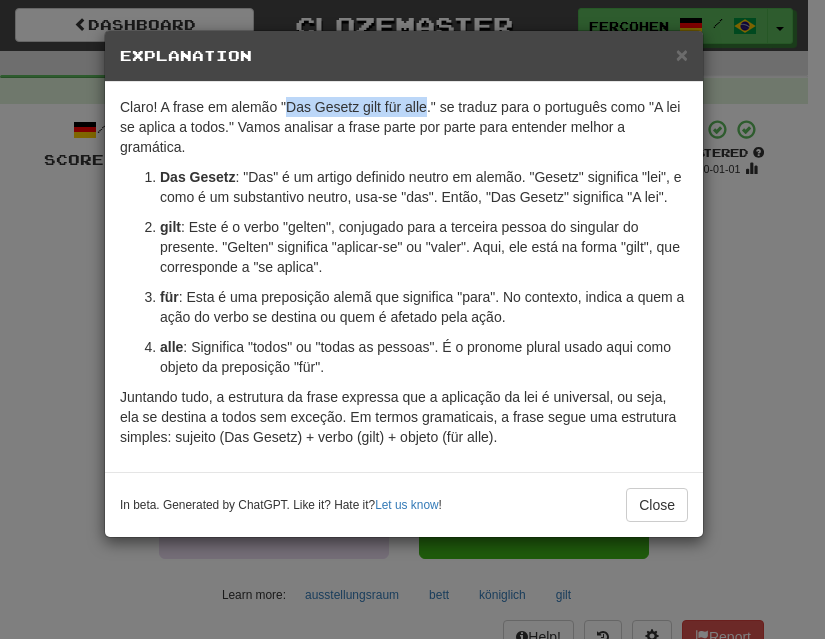 copy on "A lei se aplica a todos" 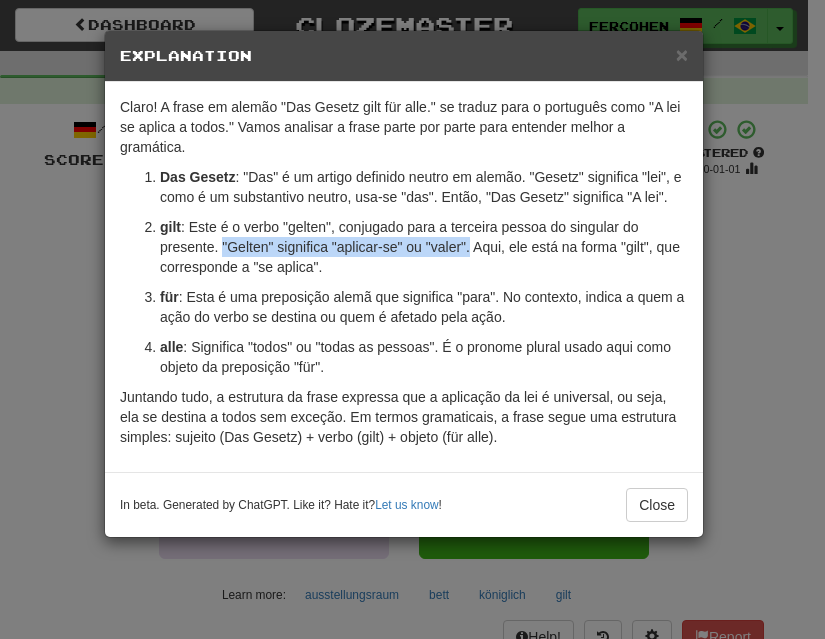 copy on ""Gelten" significa "aplicar-se" ou "valer"." 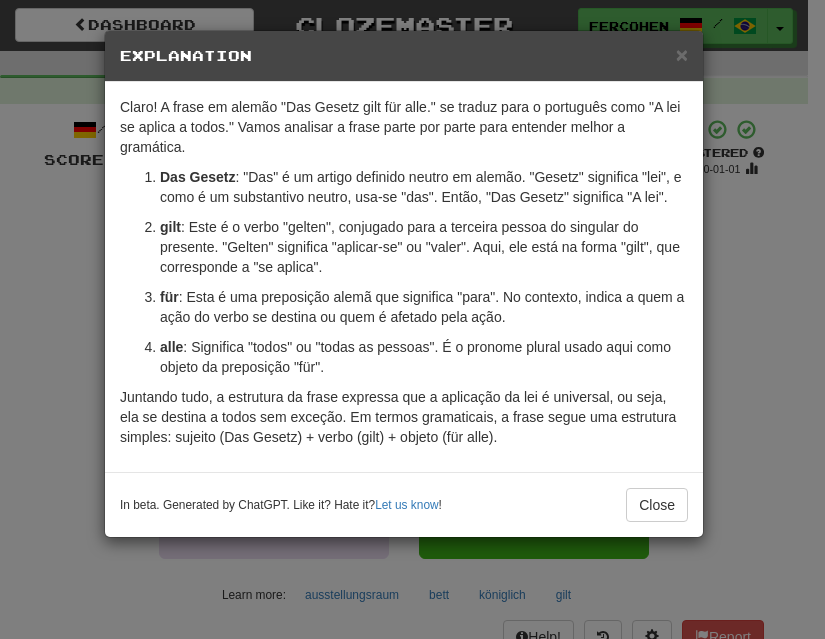 click on "× Explanation Claro! Vamos analisar a frase "Das Gesetz gilt für alle." se traduz para o português como "A lei se aplica a todos." Vamos analisar a frase parte por parte para entender melhor a gramática.
Das Gesetz : "Das" é um artigo definido neutro em alemão. "Gesetz" significa "lei", e como é um substantivo neutro, usa-se "das". Então, "Das Gesetz" significa "A lei".
gilt : Este é o verbo "gelten", conjugado para a terceira pessoa do singular do presente. "Gelten" significa "aplicar-se" ou "valer". Aqui, ele está na forma "gilt", que corresponde a "se aplica".
für : Esta é uma preposição alemã que significa "para". No contexto, indica a quem a ação do verbo se destina ou quem é afetado pela ação.
alle : Significa "todos" ou "todas as pessoas". É o pronome plural usado aqui como objeto da preposição "für".
In beta. Generated by ChatGPT. Like it? Hate it?  Let us know ! Close" at bounding box center [412, 319] 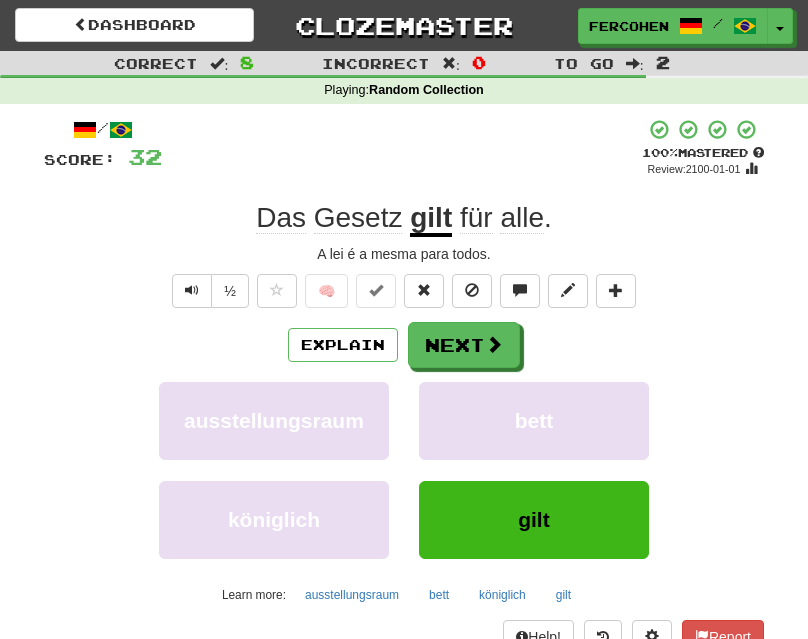 click on "Explain Next ausstellungsraum bett königlich gilt Learn more: ausstellungsraum bett königlich gilt" at bounding box center (404, 466) 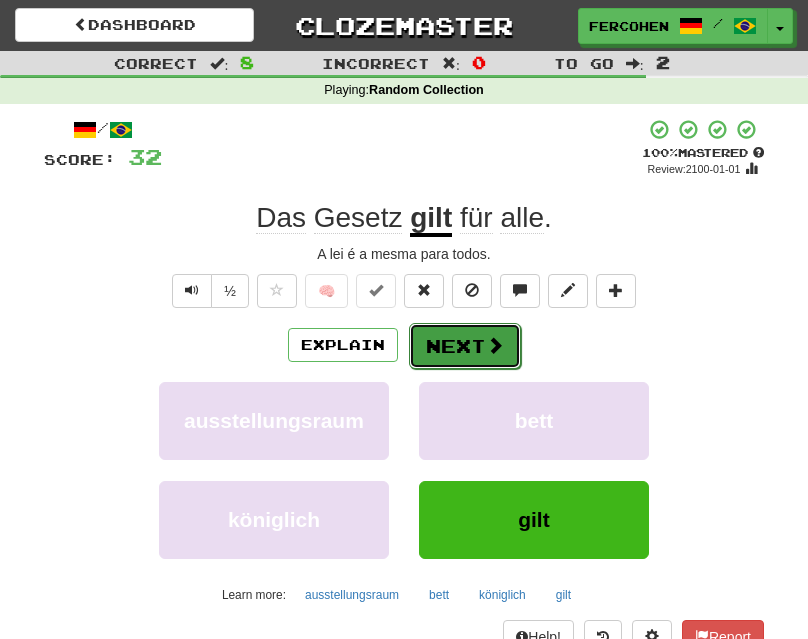 click on "Next" at bounding box center [465, 346] 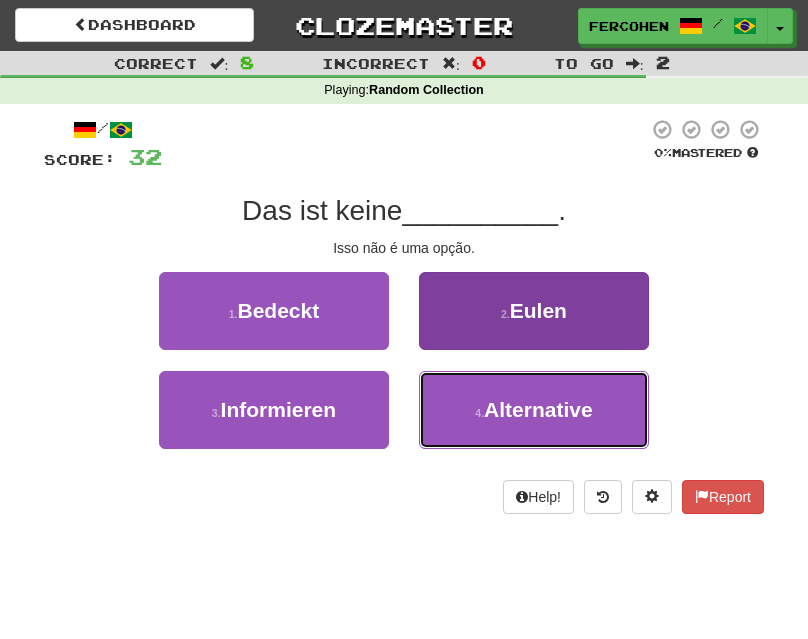 click on "4 .  Alternative" at bounding box center (534, 410) 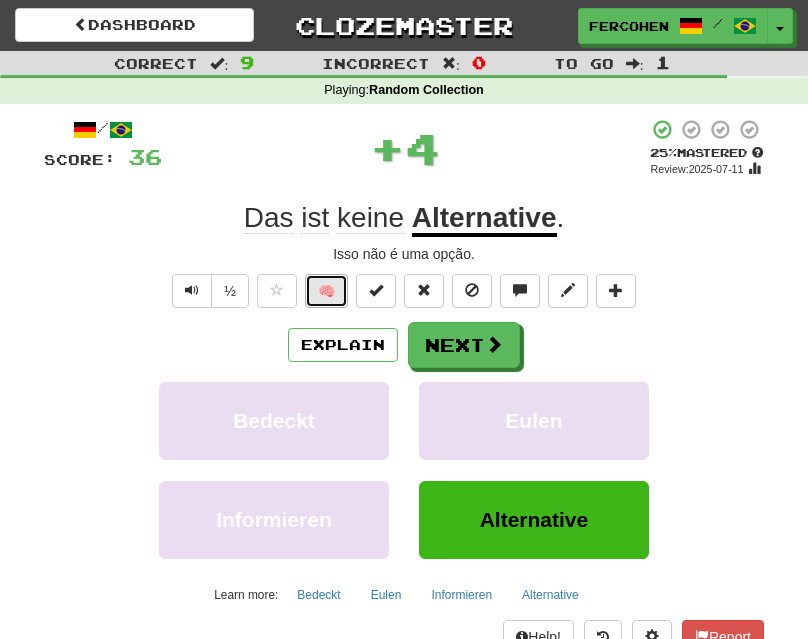 click on "🧠" at bounding box center (326, 291) 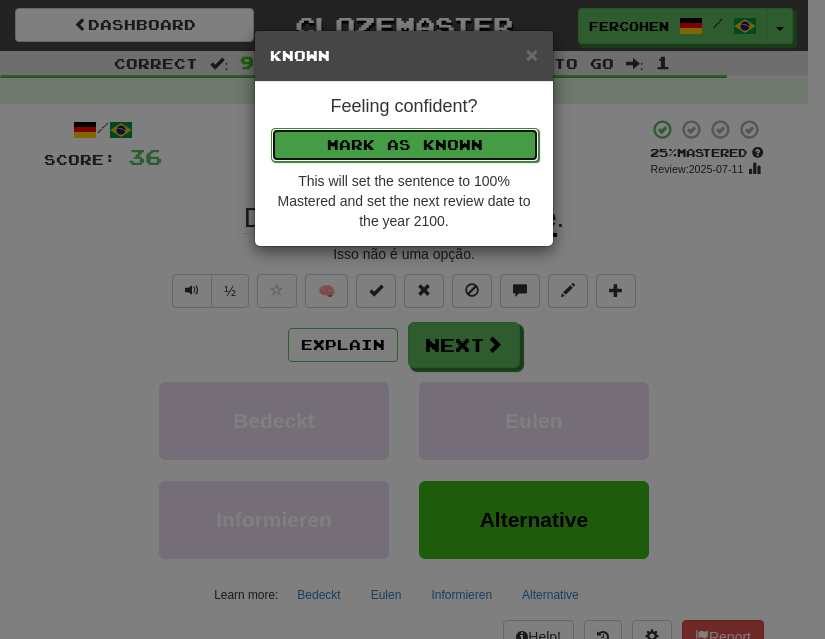 click on "Mark as Known" at bounding box center (405, 145) 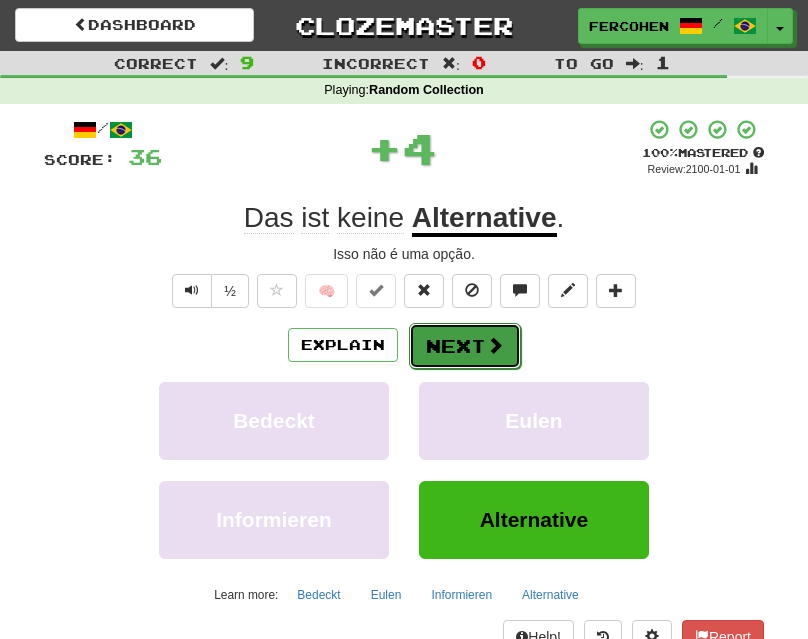 click on "Next" at bounding box center (465, 346) 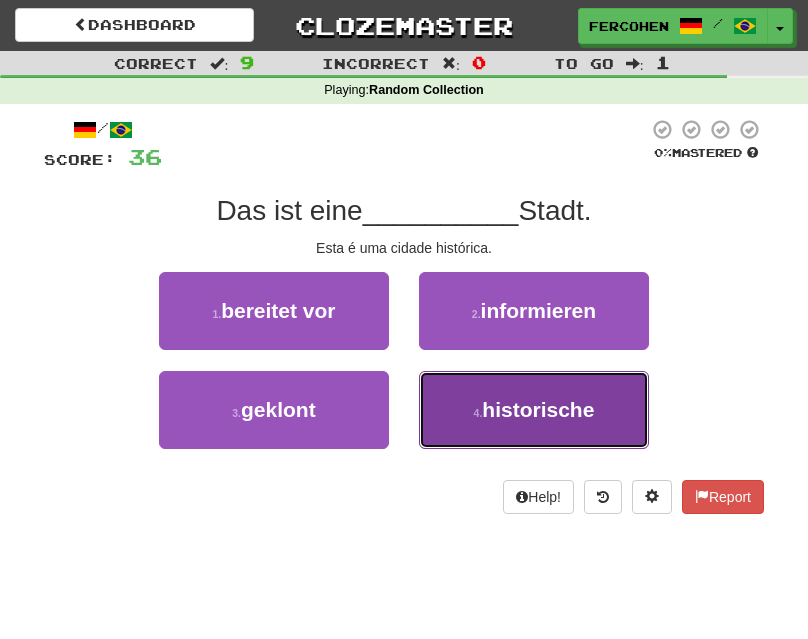 click on "4 .  historische" at bounding box center (534, 410) 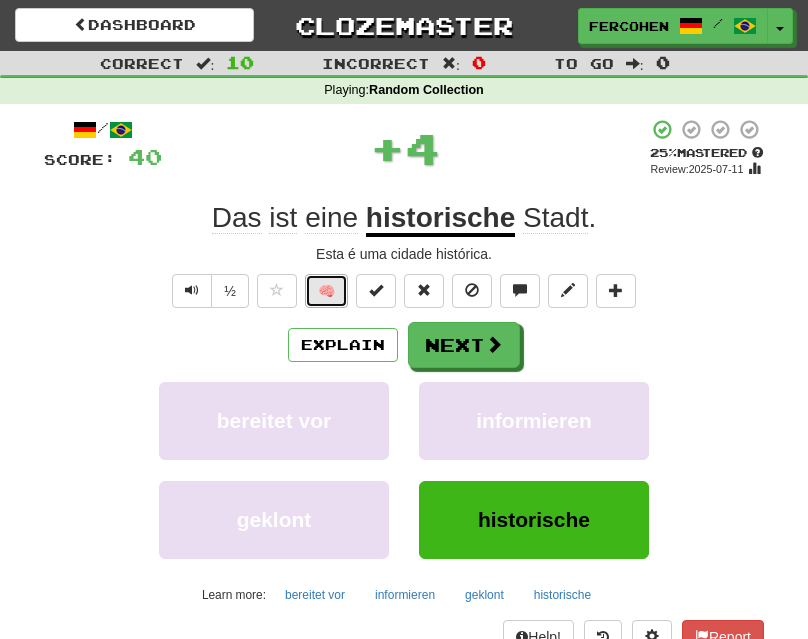 click on "🧠" at bounding box center [326, 291] 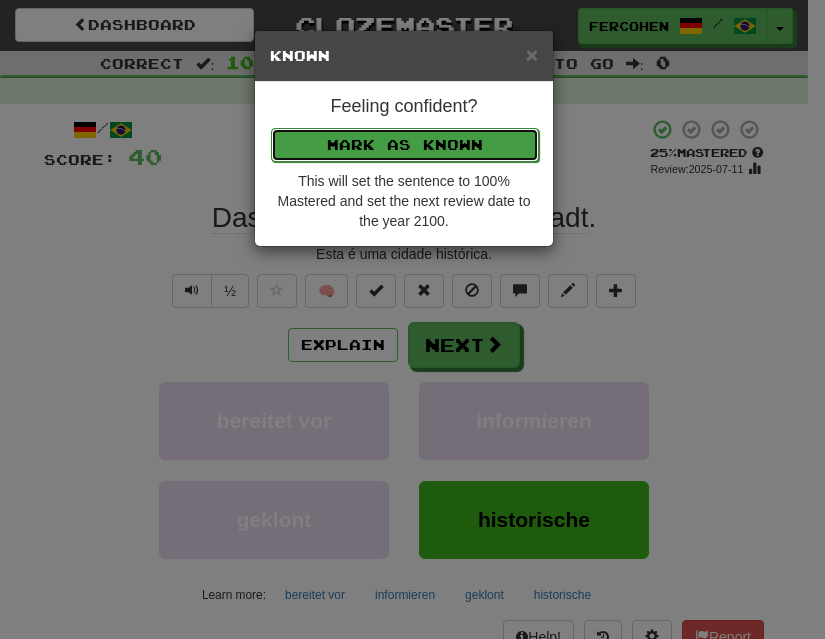 click on "Mark as Known" at bounding box center (405, 145) 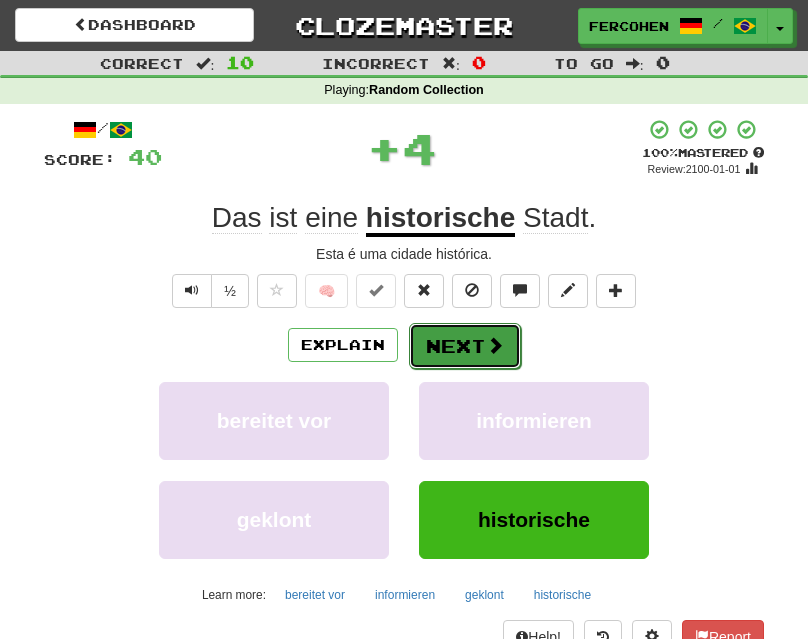 click on "Next" at bounding box center (465, 346) 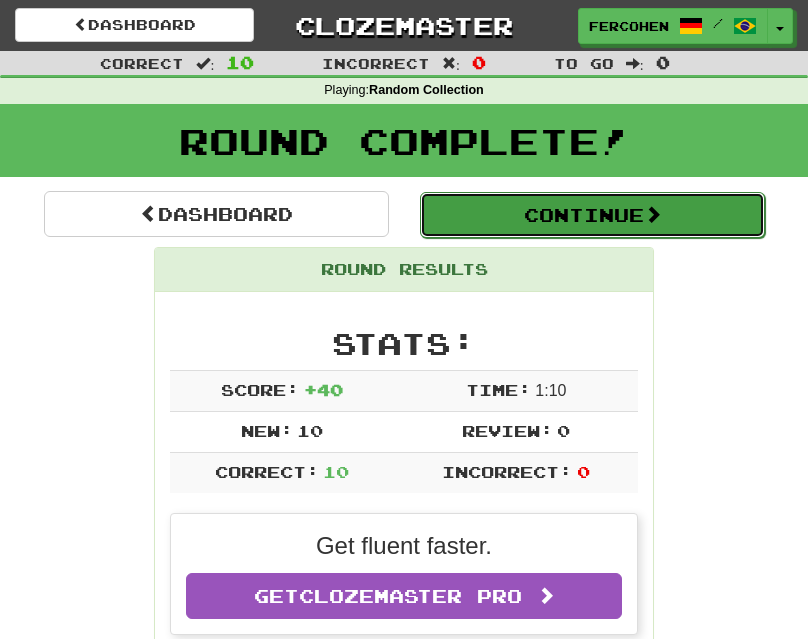 click on "Continue" at bounding box center [592, 215] 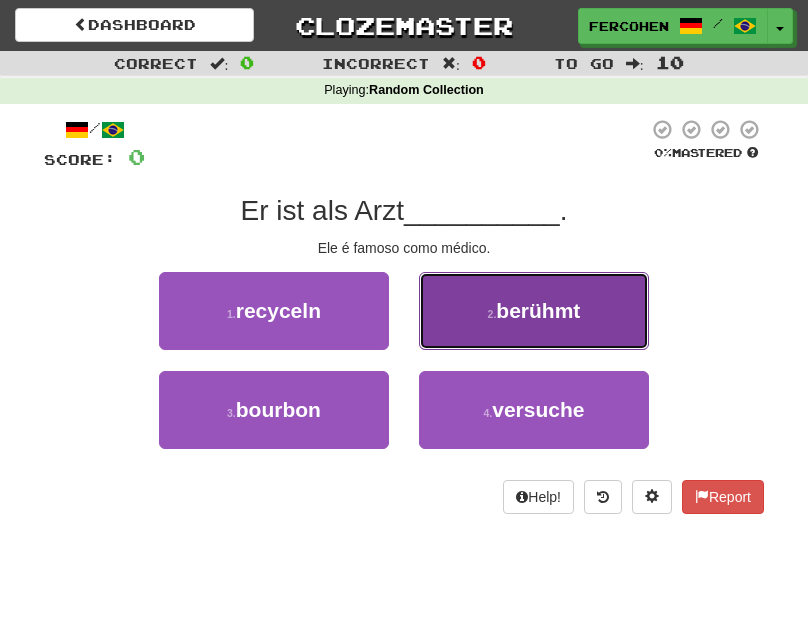 click on "2 .  berühmt" at bounding box center (534, 311) 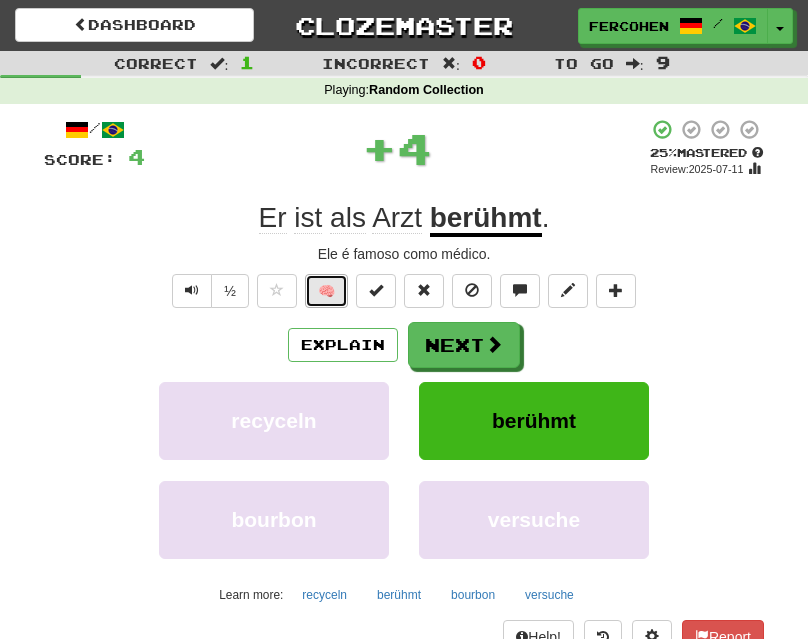 click on "🧠" at bounding box center (326, 291) 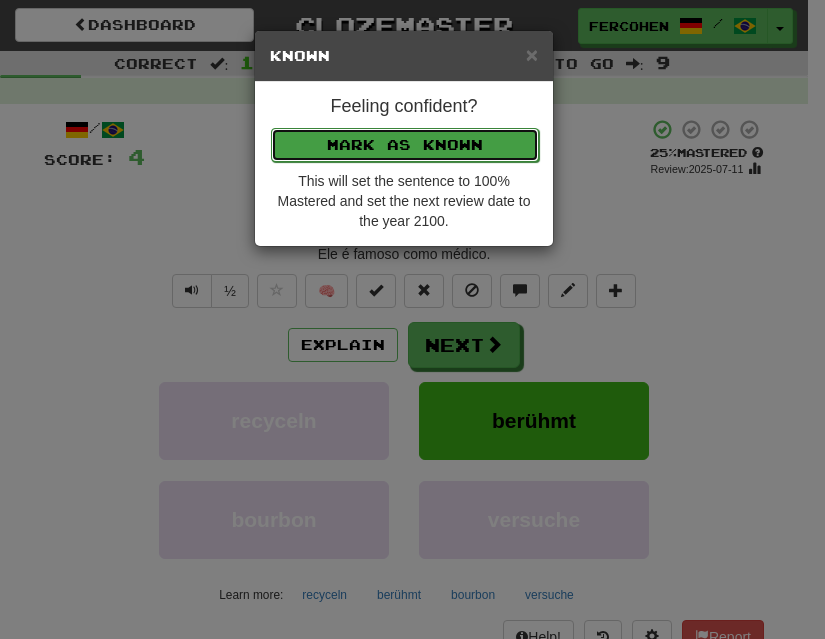 click on "Mark as Known" at bounding box center (405, 145) 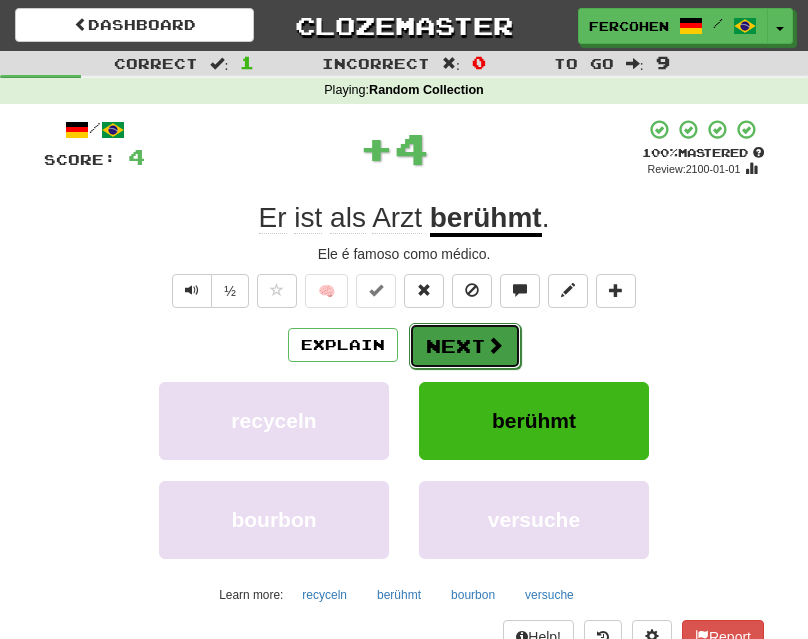 click on "Next" at bounding box center (465, 346) 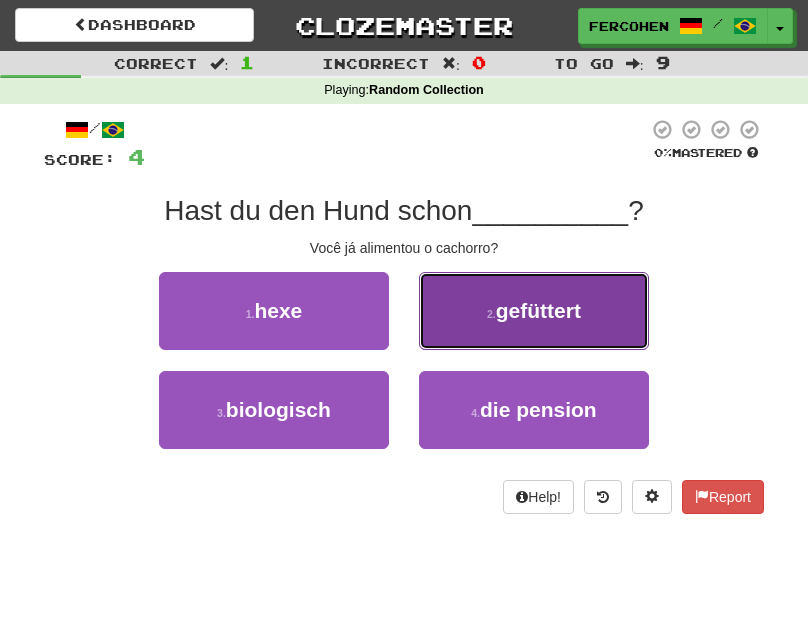 click on "2 .  gefüttert" at bounding box center [534, 311] 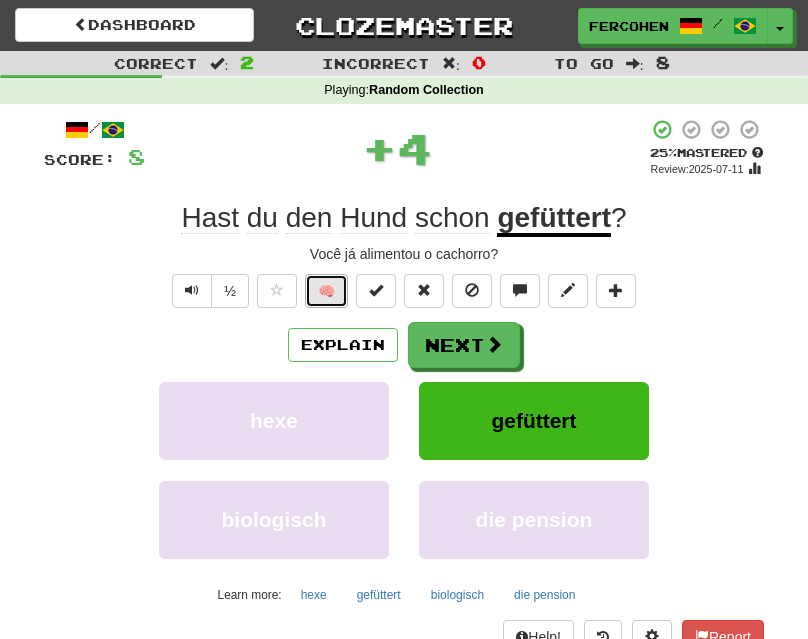 click on "🧠" at bounding box center (326, 291) 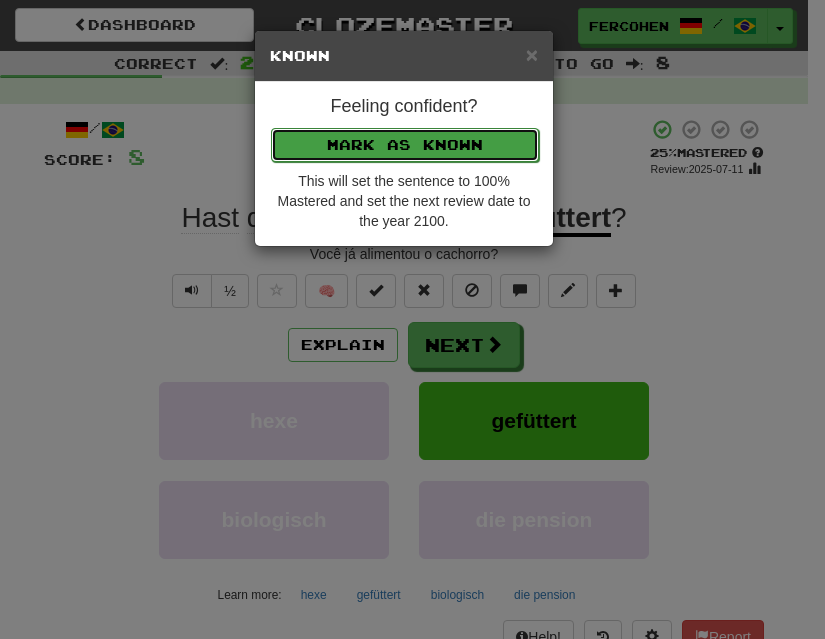 click on "Mark as Known" at bounding box center [405, 145] 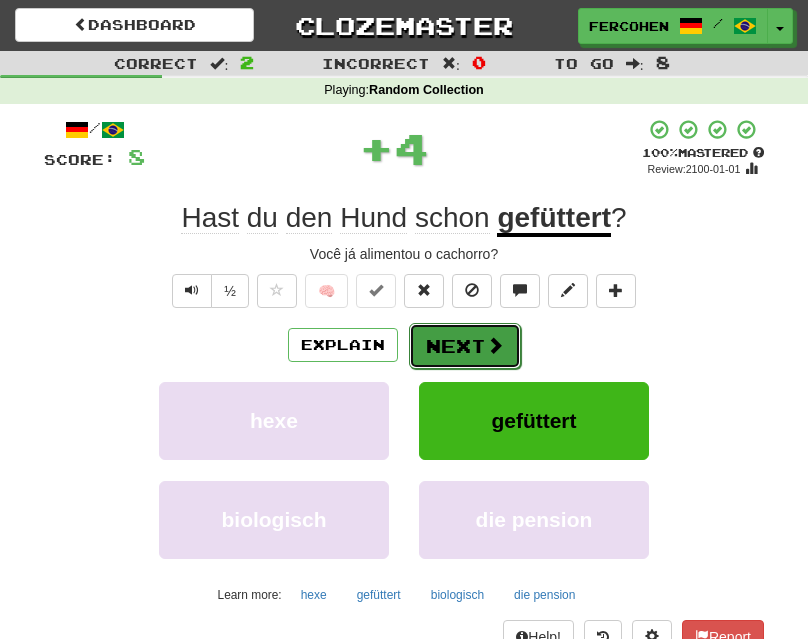 click on "Next" at bounding box center [465, 346] 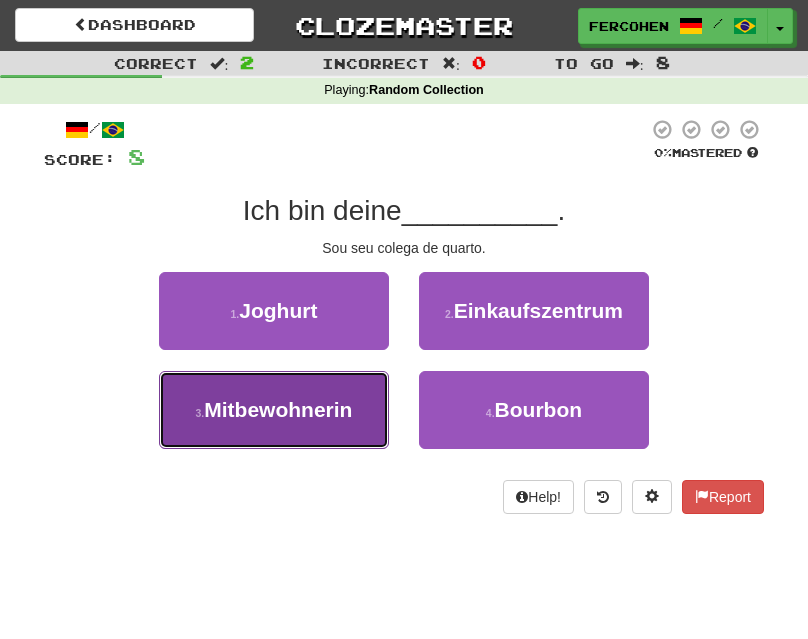 click on "3 .  Mitbewohnerin" at bounding box center [274, 410] 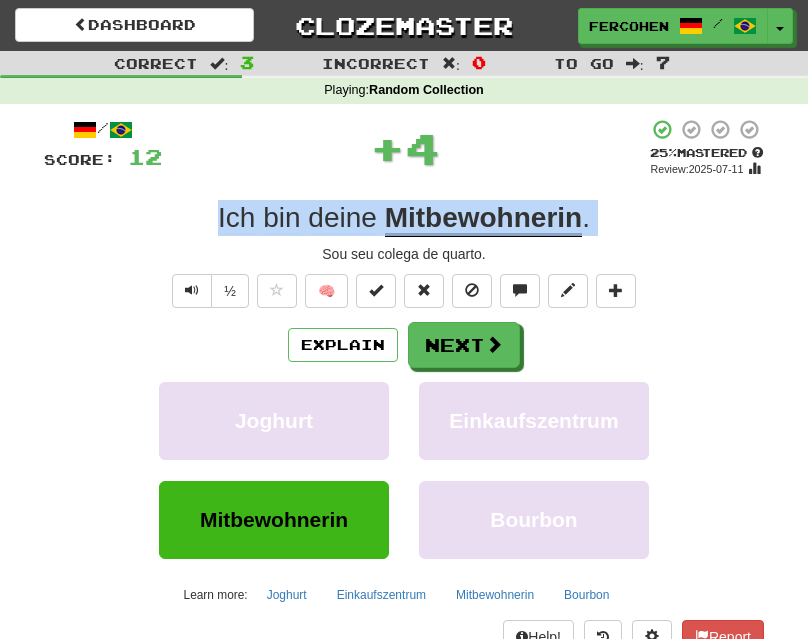 copy on "Ich   bin   deine   Mitbewohnerin ." 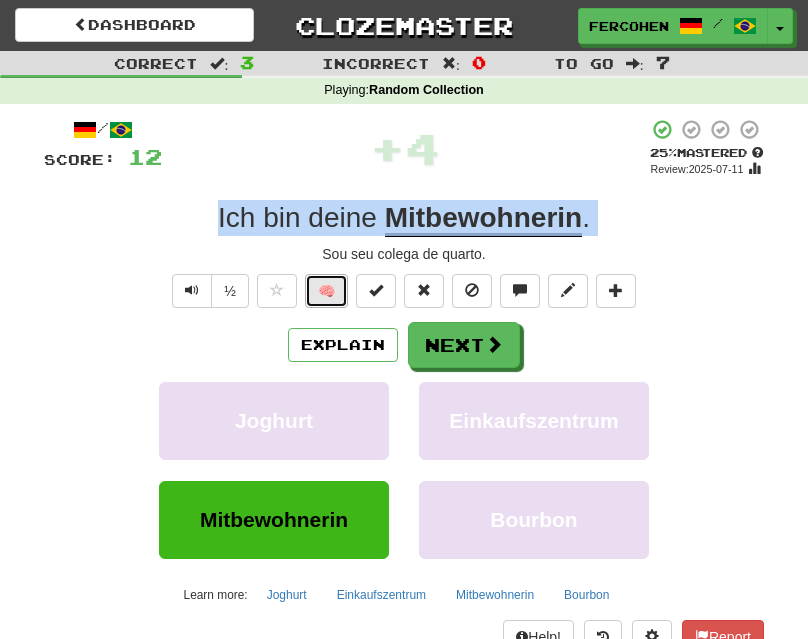 click on "🧠" at bounding box center [326, 291] 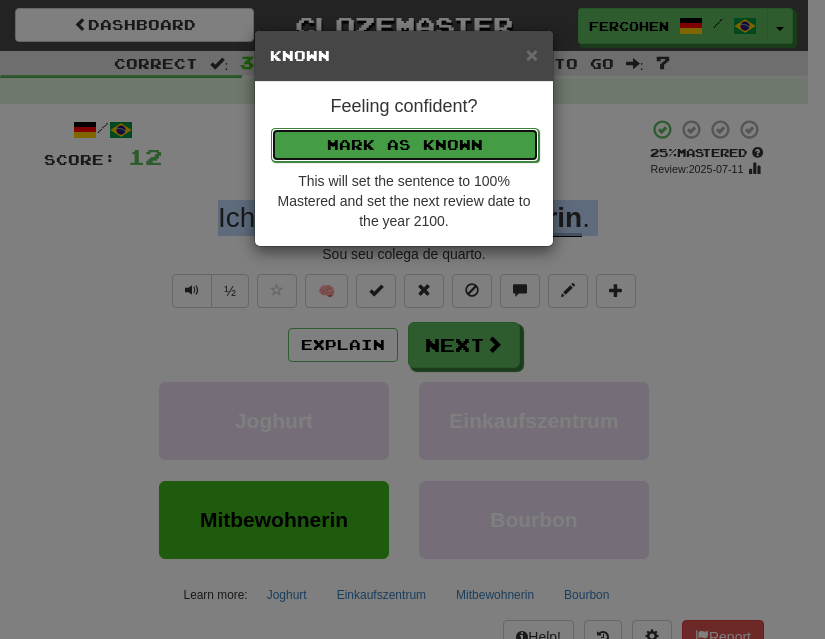 click on "Mark as Known" at bounding box center (405, 145) 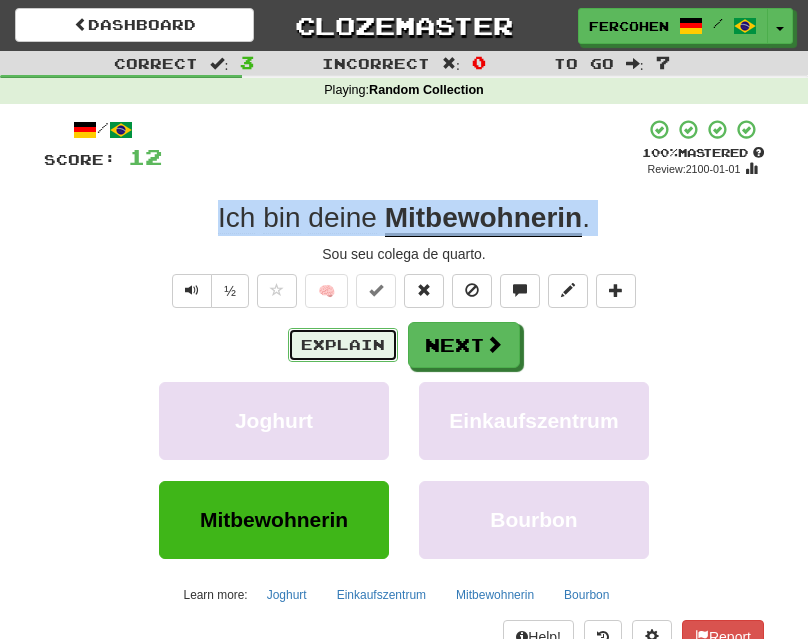 click on "Explain" at bounding box center (343, 345) 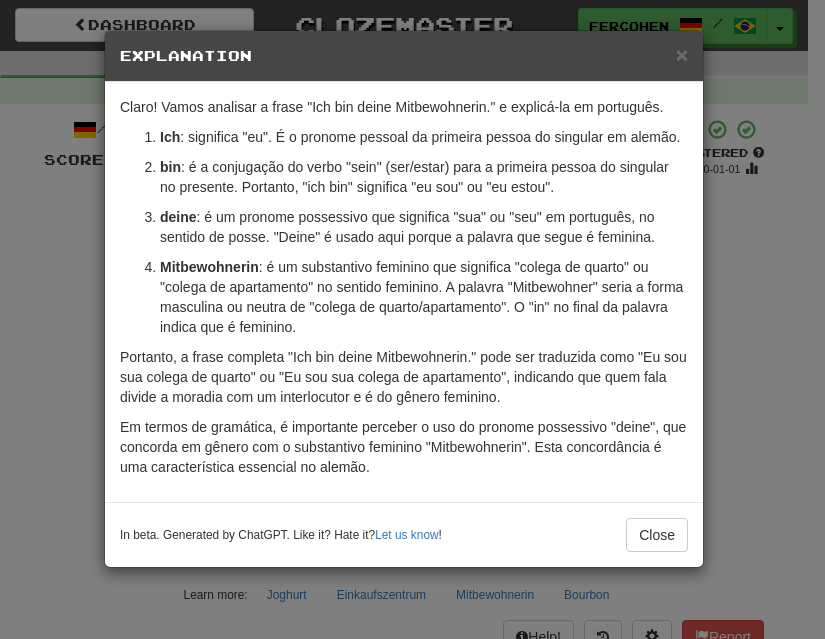 click on "Claro! Vamos analisar a frase "Ich bin deine Mitbewohnerin." e explicá-la em português." at bounding box center (404, 107) 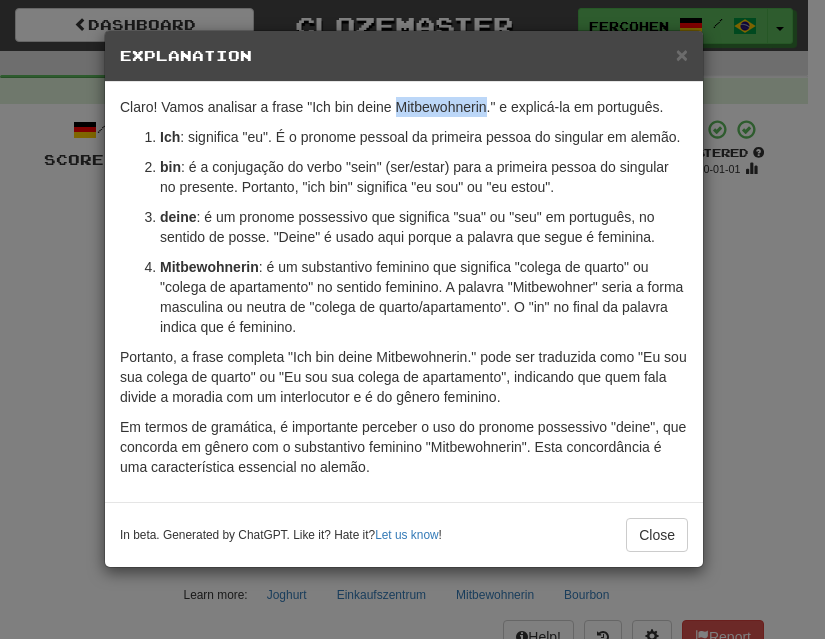 click on "Claro! Vamos analisar a frase "Ich bin deine Mitbewohnerin." e explicá-la em português." at bounding box center (404, 107) 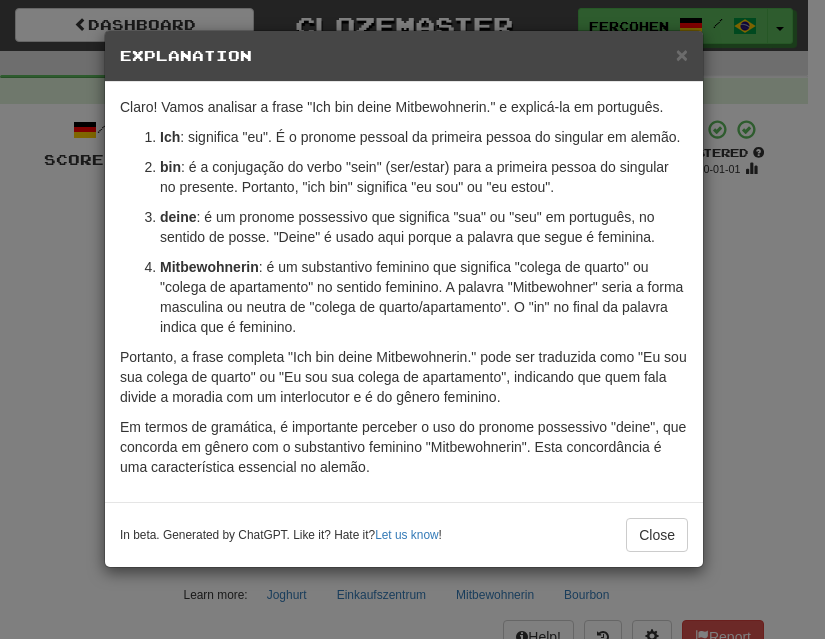 click on "× Explanation Claro! Vamos analisar a frase "Ich bin deine Mitbewohnerin." e explicá-la em português.
Ich : significa "eu". É o pronome pessoal da primeira pessoa do singular em alemão.
bin : é a conjugação do verbo "sein" (ser/estar) para a primeira pessoa do singular no presente. Portanto, "ich bin" significa "eu sou" ou "eu estou".
deine : é um pronome possessivo que significa "sua" ou "seu" em português, no sentido de posse. "Deine" é usado aqui porque a palavra que segue é feminina.
Mitbewohnerin : é um substantivo feminino que significa "colega de quarto" ou "colega de apartamento" no sentido feminino. A palavra "Mitbewohner" seria a forma masculina ou neutra de "colega de quarto/apartamento". O "in" no final da palavra indica que é feminino.
Em termos de gramática, é importante perceber o uso do pronome possessivo "deine", que concorda em gênero com o substantivo feminino "Mitbewohnerin". Esta concordância é uma característica essencial no alemão. !" at bounding box center (412, 319) 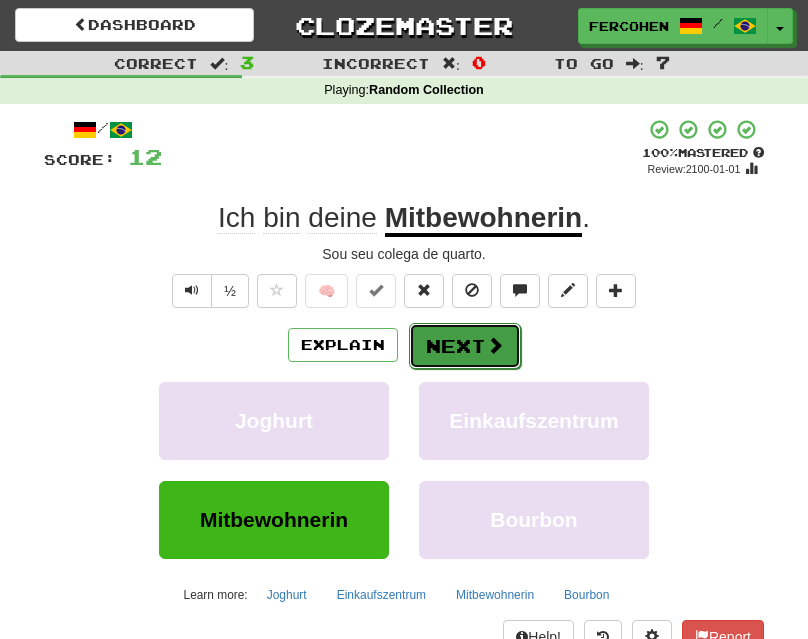 click on "Next" at bounding box center (465, 346) 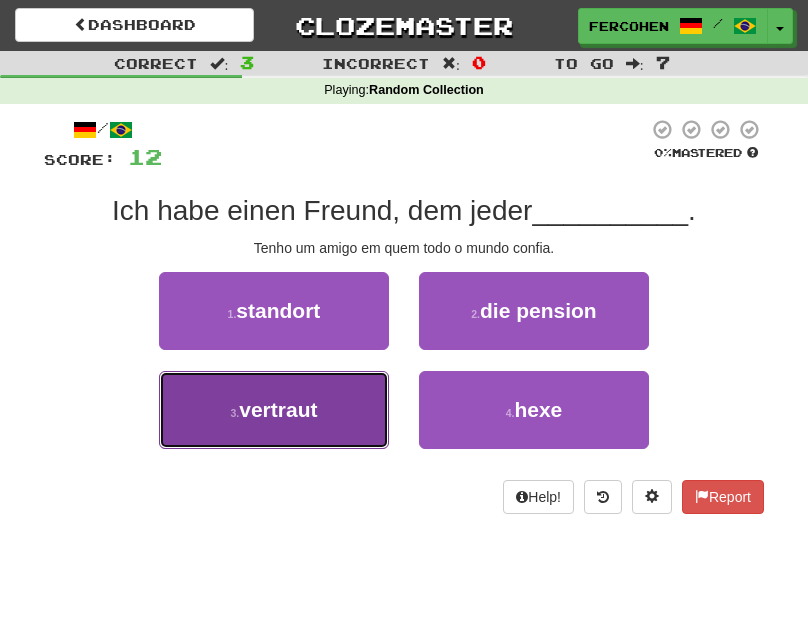 click on "3 .  vertraut" at bounding box center [274, 410] 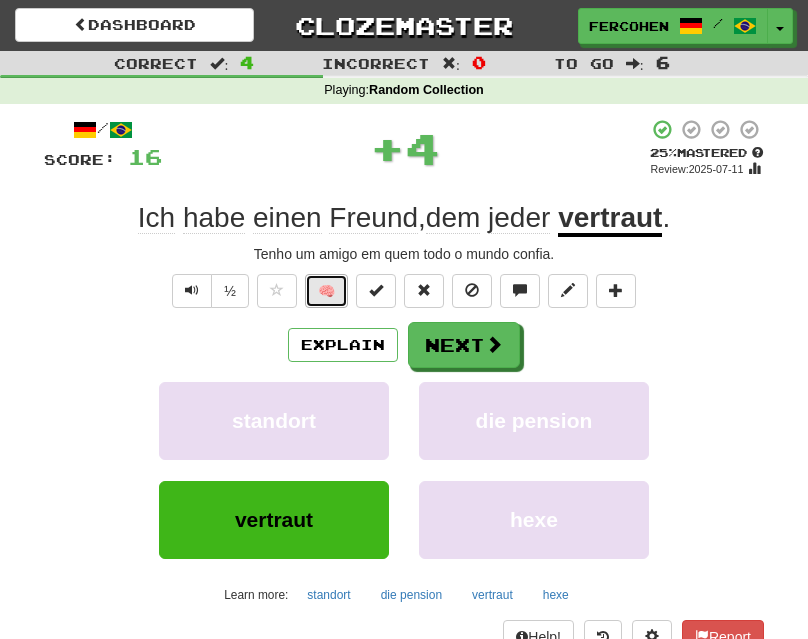 click on "🧠" at bounding box center (326, 291) 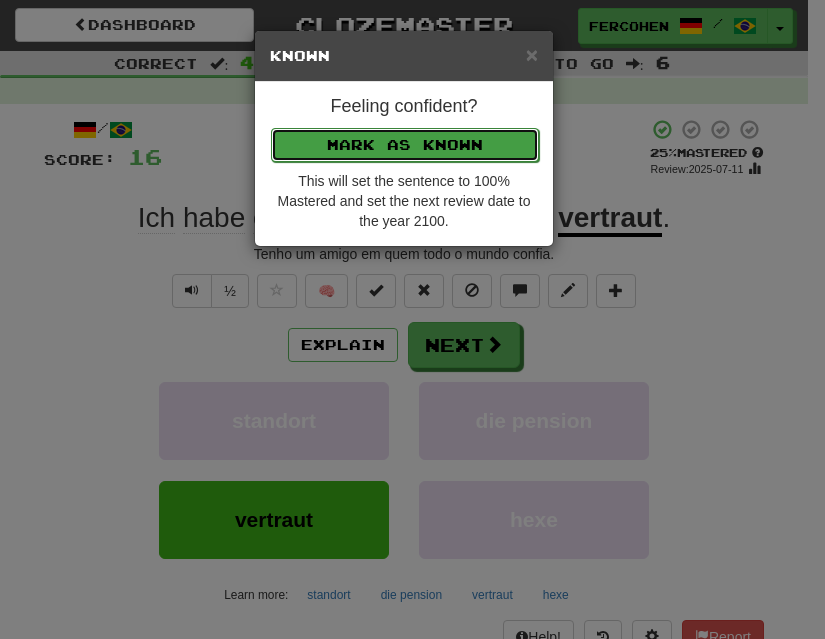 click on "Mark as Known" at bounding box center (405, 145) 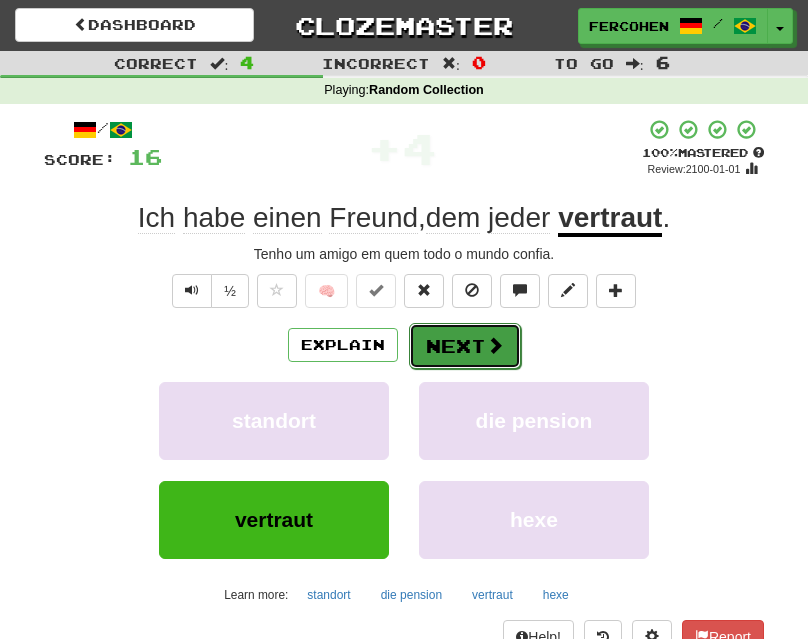click at bounding box center [495, 345] 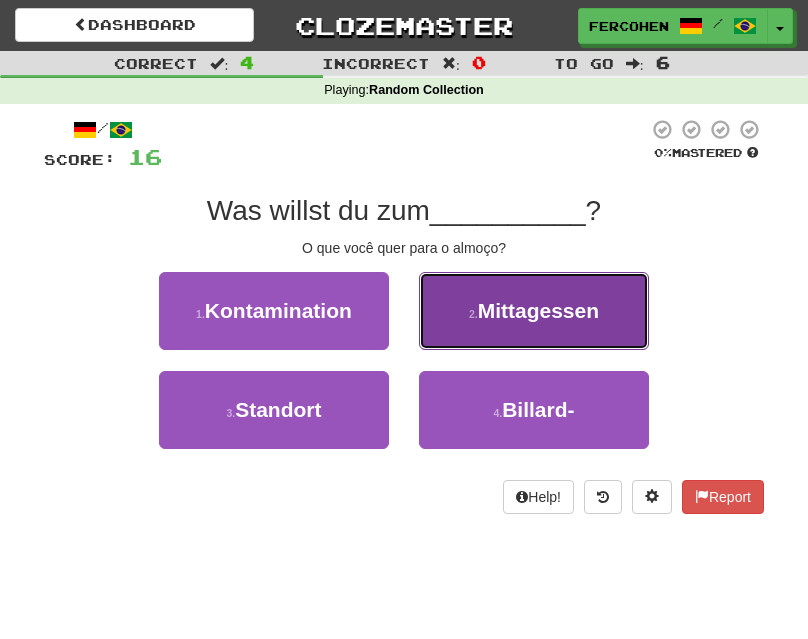 click on "2 .  Mittagessen" at bounding box center [534, 311] 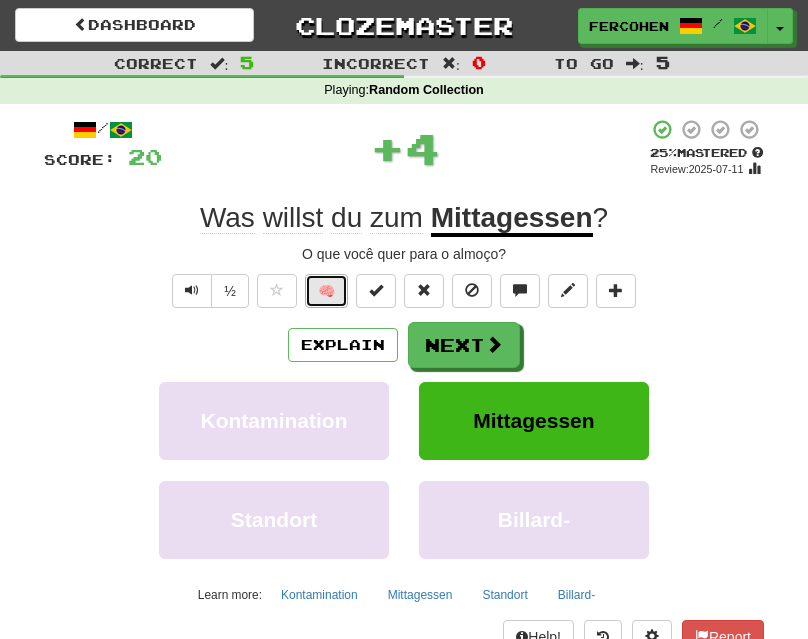 click on "🧠" at bounding box center [326, 291] 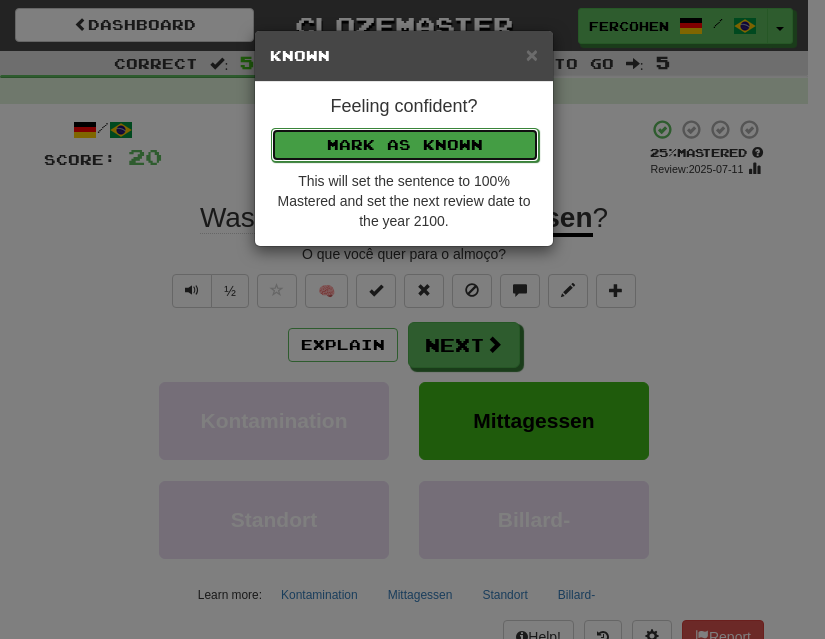 click on "Mark as Known" at bounding box center [405, 145] 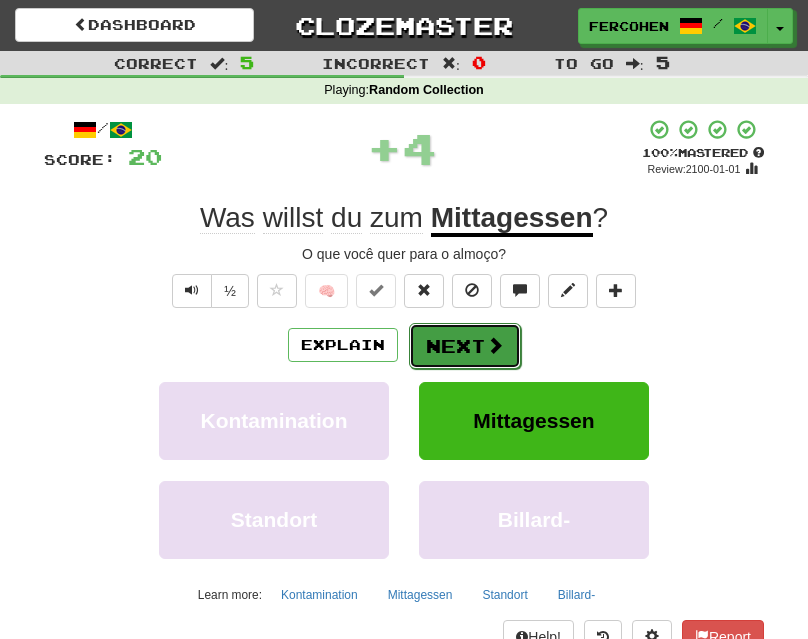 click on "Next" at bounding box center (465, 346) 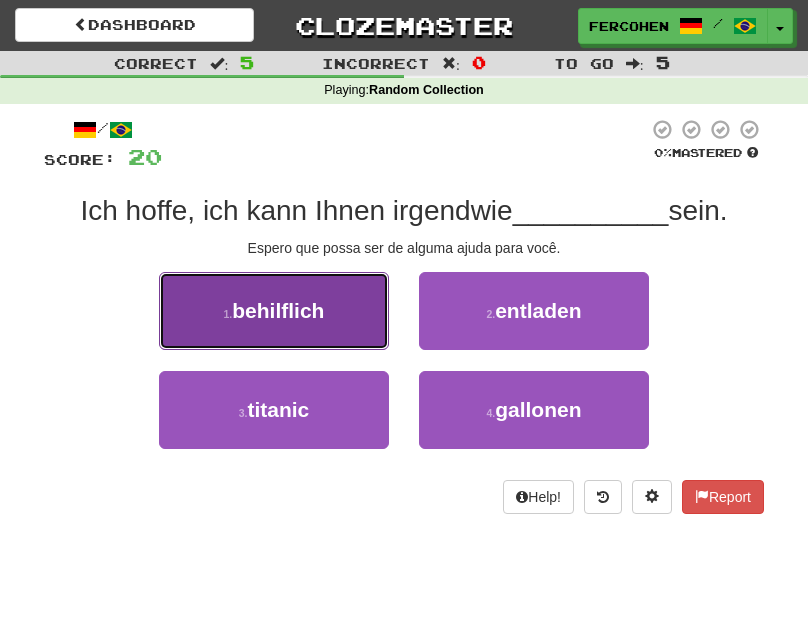 click on "1 .  behilflich" at bounding box center [274, 311] 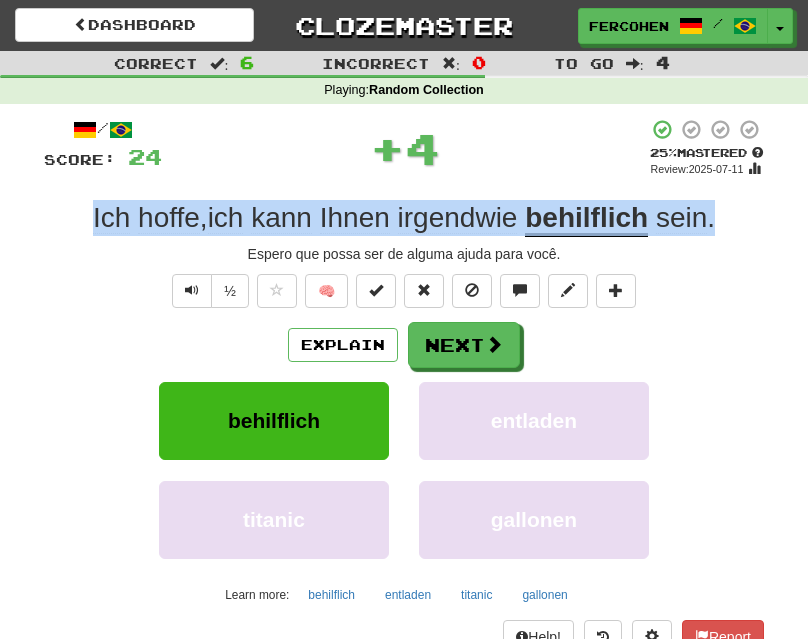 copy on "Ich   hoffe ,  ich   kann   Ihnen   irgendwie   behilflich   sein ." 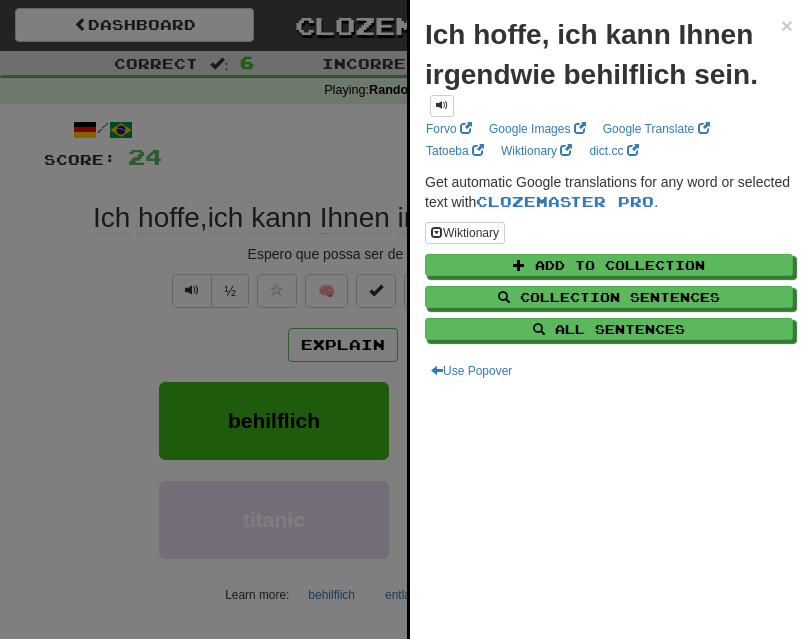 click at bounding box center (404, 319) 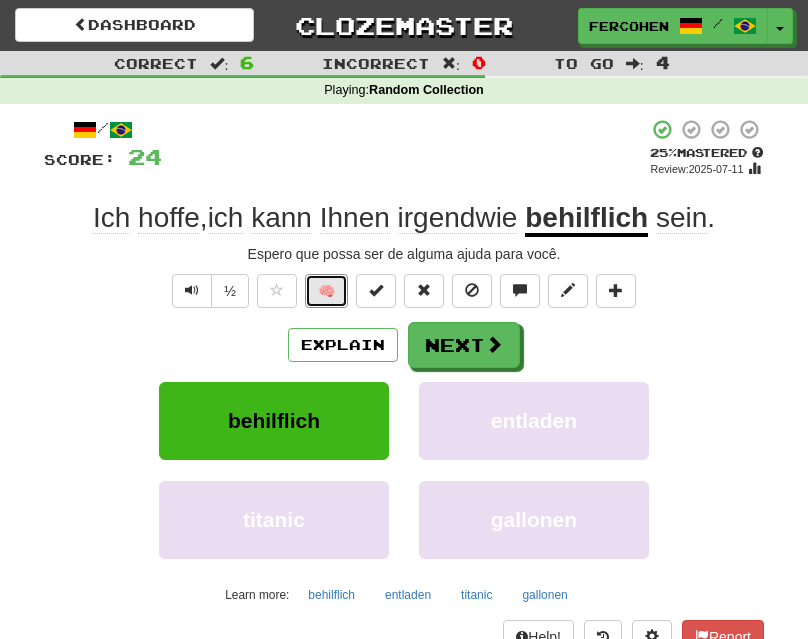 click on "🧠" at bounding box center [326, 291] 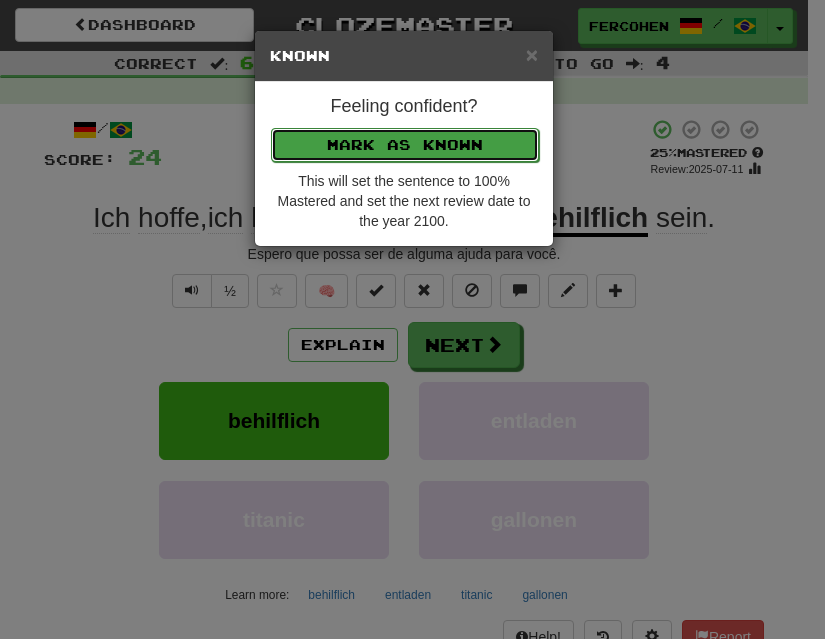 click on "Mark as Known" at bounding box center [405, 145] 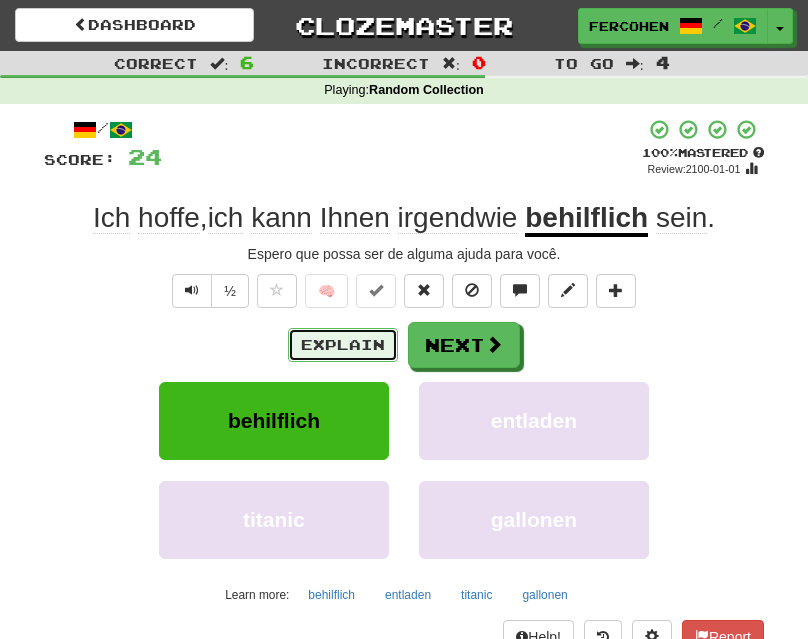 click on "Explain" at bounding box center (343, 345) 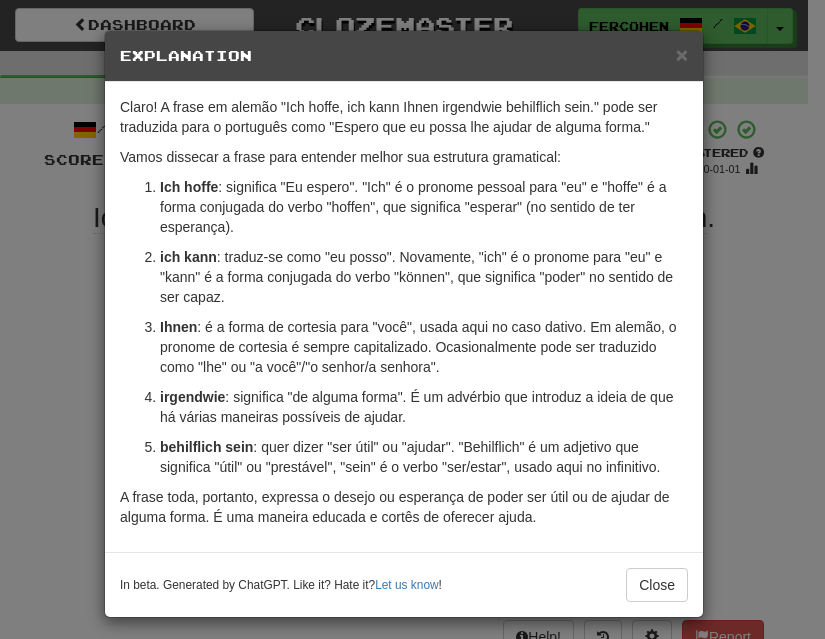 click on "× Explanation Claro! A frase em alemão "Ich hoffe, ich kann Ihnen irgendwie behilflich sein." pode ser traduzida para o português como "Espero que eu possa lhe ajudar de alguma forma."
Vamos dissecar a frase para entender melhor sua estrutura gramatical:
Ich hoffe : significa "Eu espero". "Ich" é o pronome pessoal para "eu" e "hoffe" é a forma conjugada do verbo "hoffen", que significa "esperar" (no sentido de ter esperança).
ich kann : traduz-se como "eu posso". Novamente, "ich" é o pronome para "eu" e "kann" é a forma conjugada do verbo "können", que significa "poder" no sentido de ser capaz.
Ihnen : é a forma de cortesia para "você", usada aqui no caso dativo. Em alemão, o pronome de cortesia é sempre capitalizado. Ocasionalmente pode ser traduzido como "lhe" ou "a você"/"o senhor/a senhora".
irgendwie : significa "de alguma forma". É um advérbio que introduz a ideia de que há várias maneiras possíveis de ajudar.
behilflich sein
Let us know ! Close" at bounding box center (412, 319) 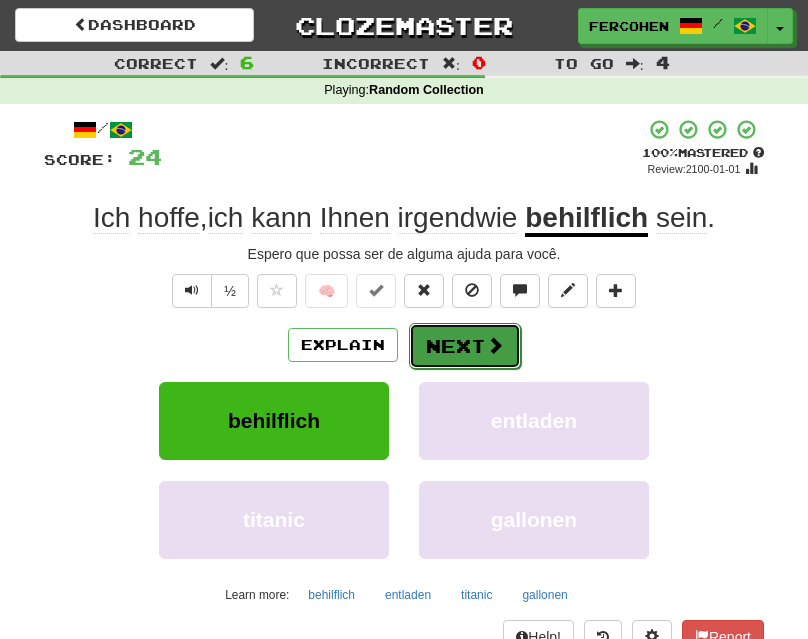 click at bounding box center [495, 345] 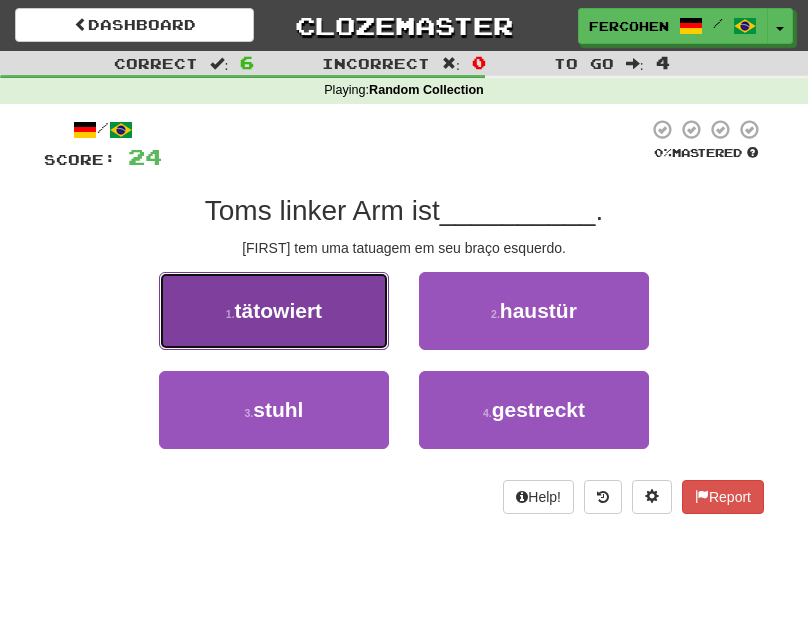 click on "1 .  tätowiert" at bounding box center [274, 311] 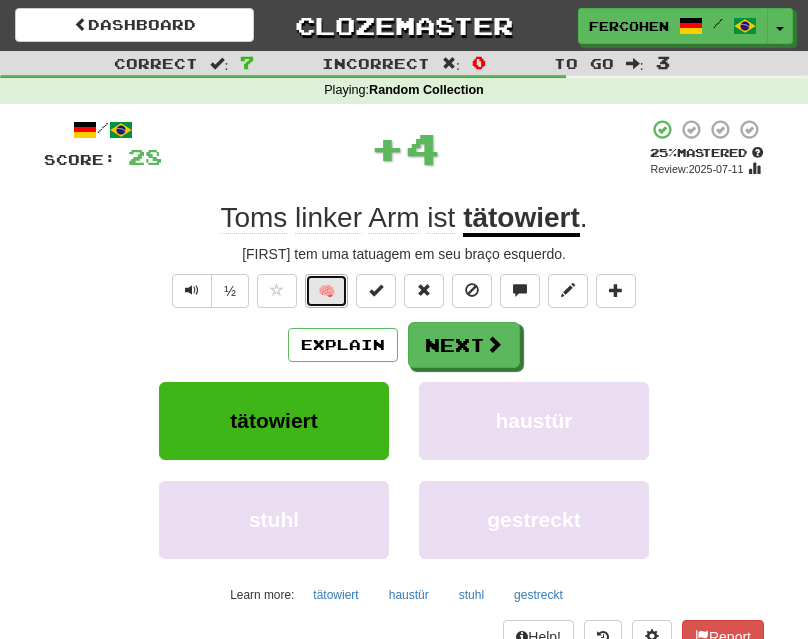 click on "🧠" at bounding box center [326, 291] 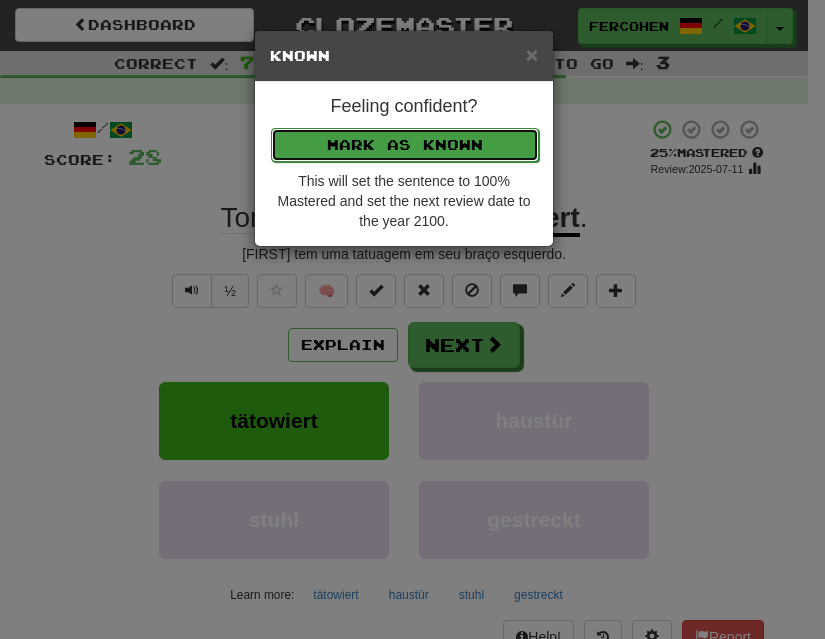 click on "Mark as Known" at bounding box center (405, 145) 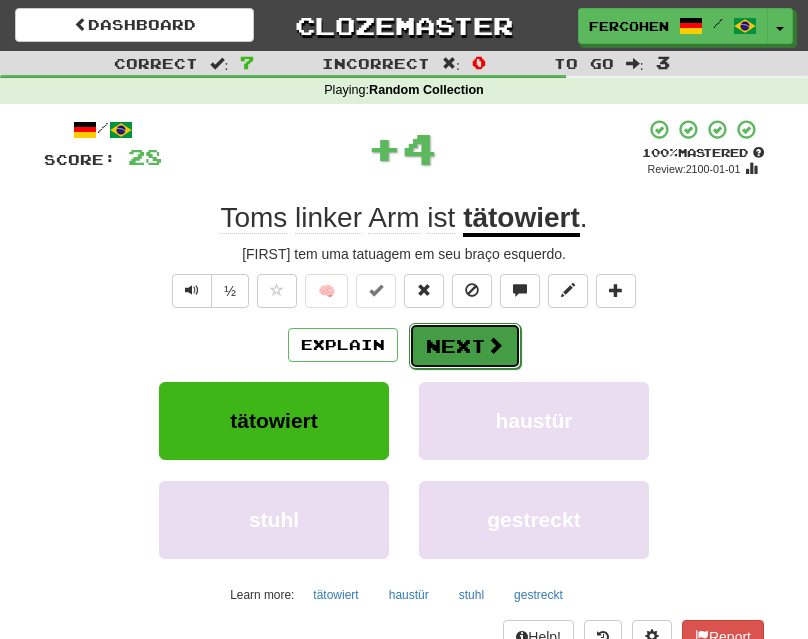 click on "Next" at bounding box center (465, 346) 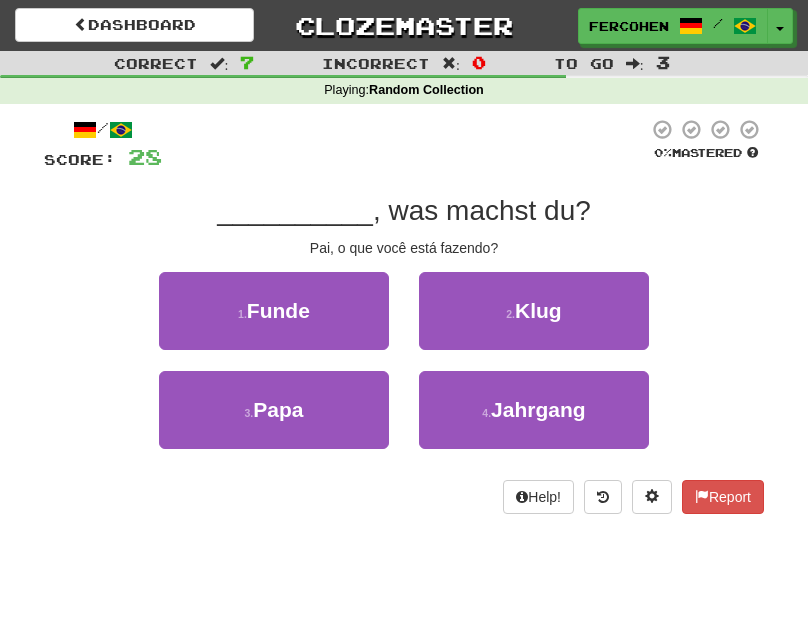 click on "1 .  Funde 2 .  Klug" at bounding box center (404, 321) 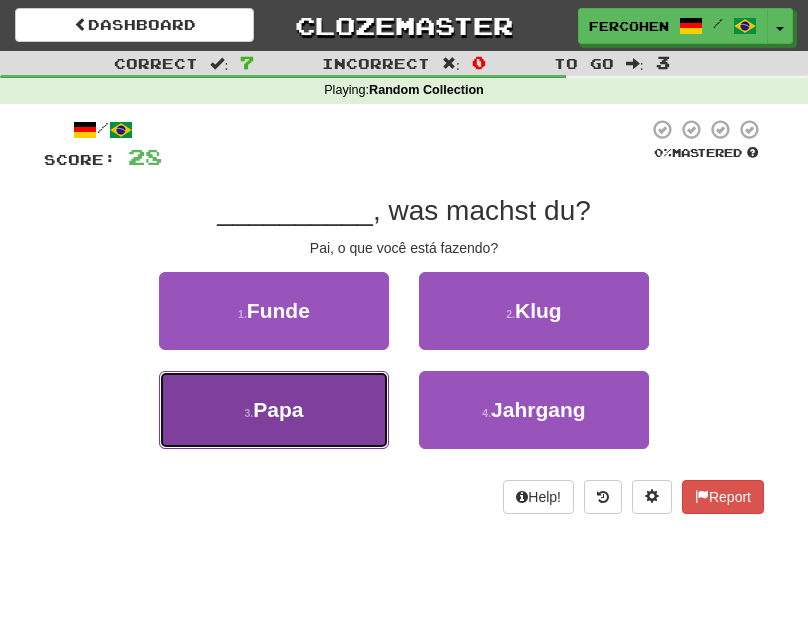 click on "3 .  Papa" at bounding box center [274, 410] 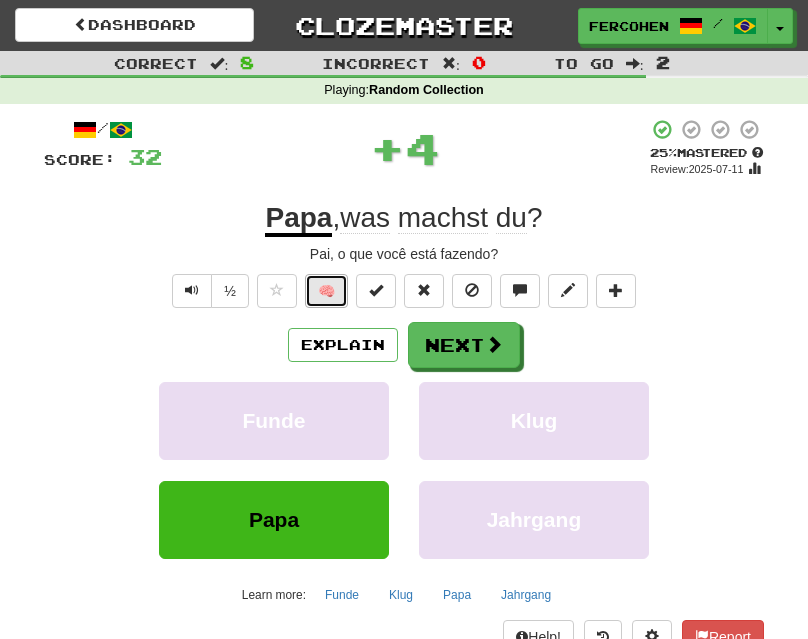 click on "🧠" at bounding box center (326, 291) 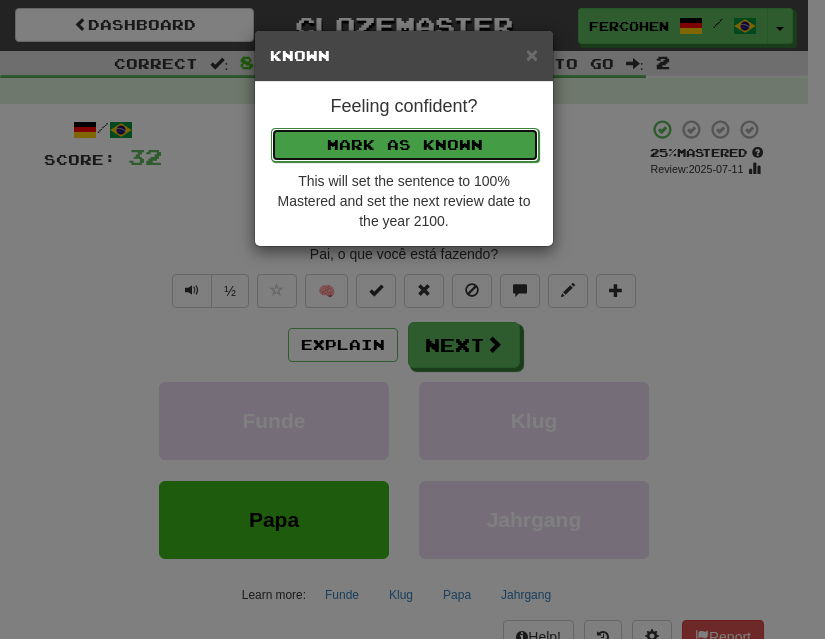 click on "Mark as Known" at bounding box center (405, 145) 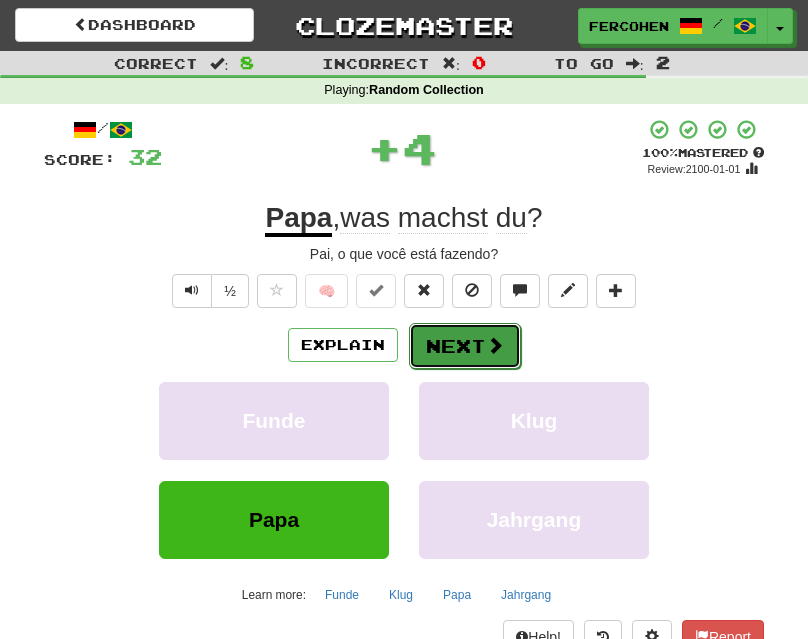 click on "Next" at bounding box center [465, 346] 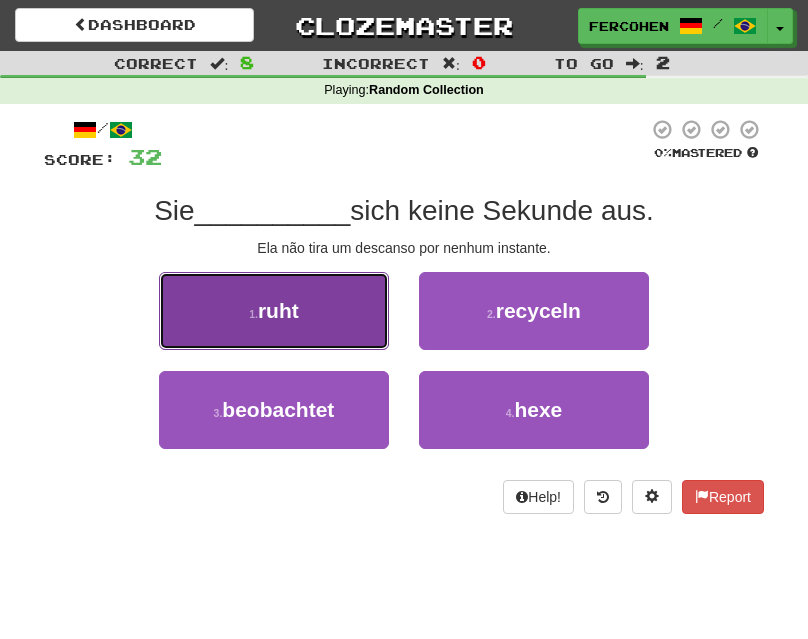 click on "1 .  ruht" at bounding box center (274, 311) 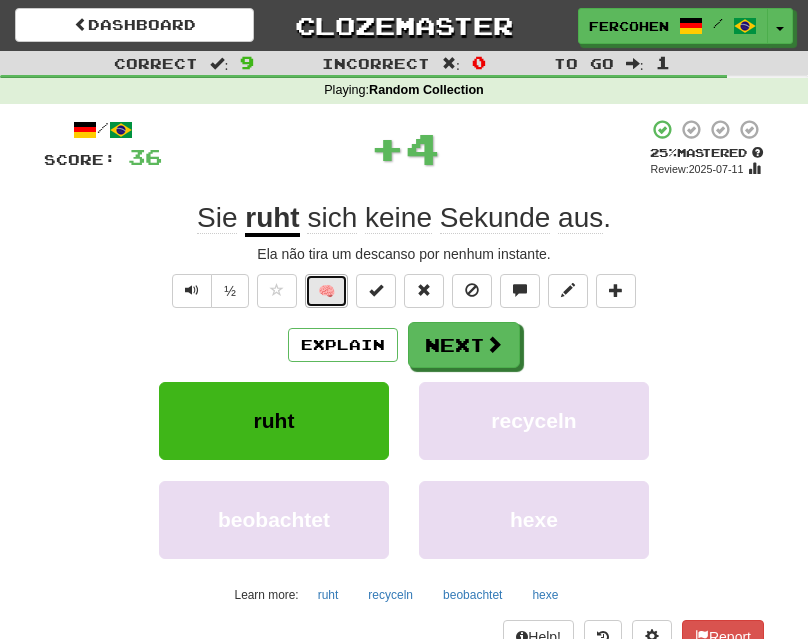 click on "🧠" at bounding box center (326, 291) 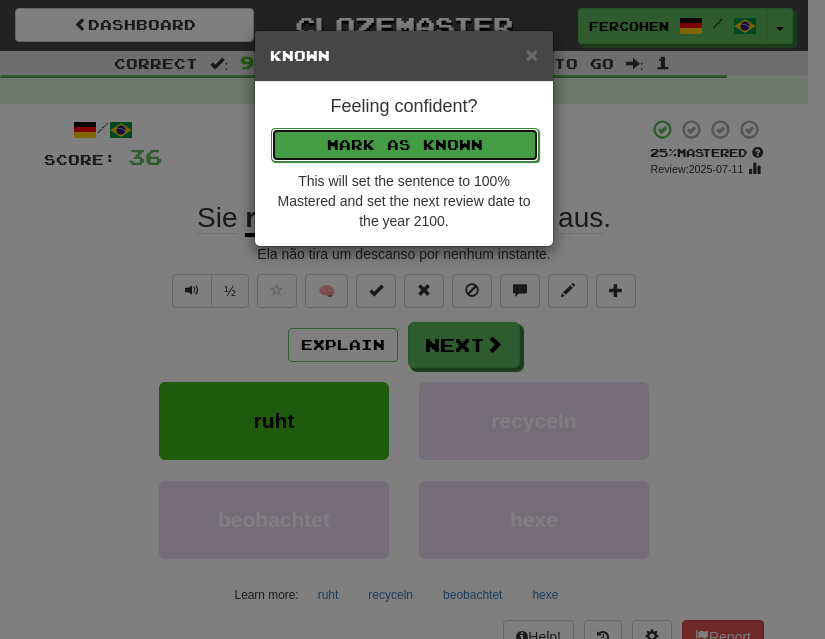 click on "Mark as Known" at bounding box center (405, 145) 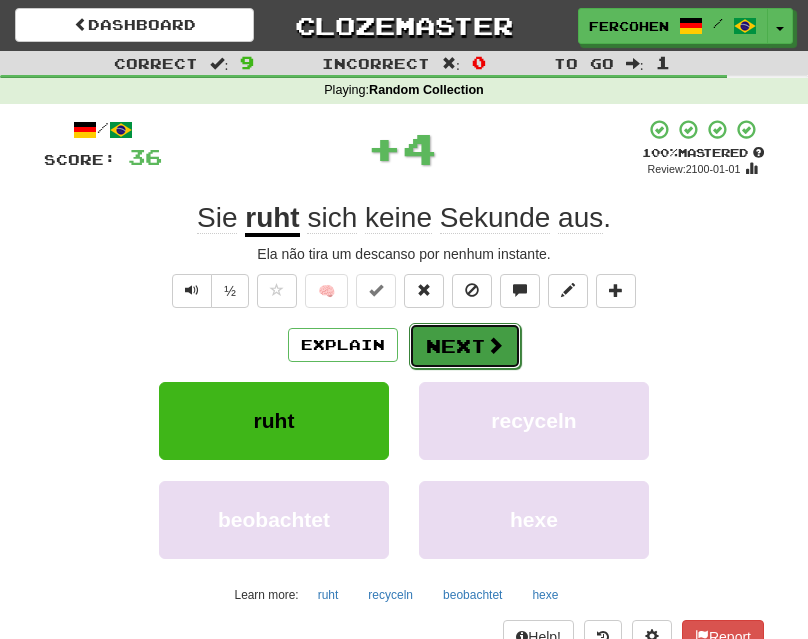 click on "Next" at bounding box center (465, 346) 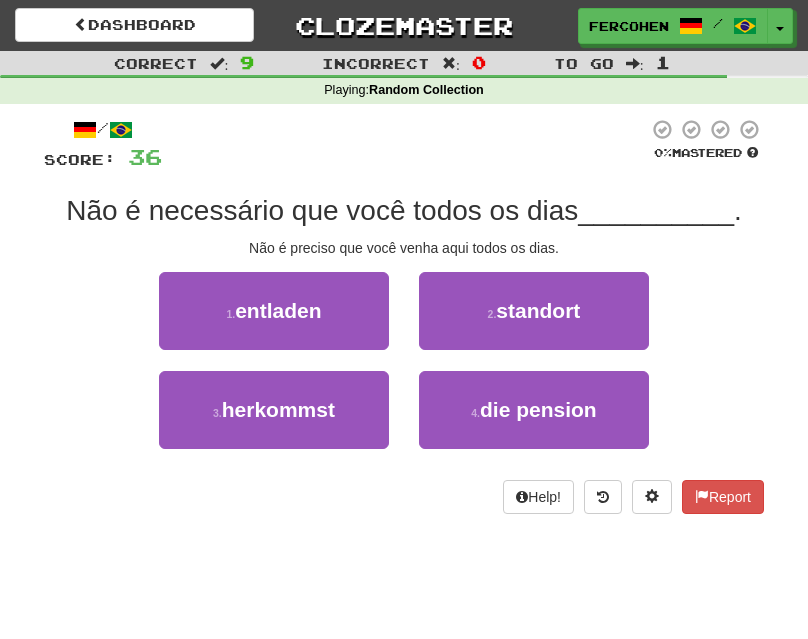 click on "1 .  entladen 2 .  standort" at bounding box center (404, 321) 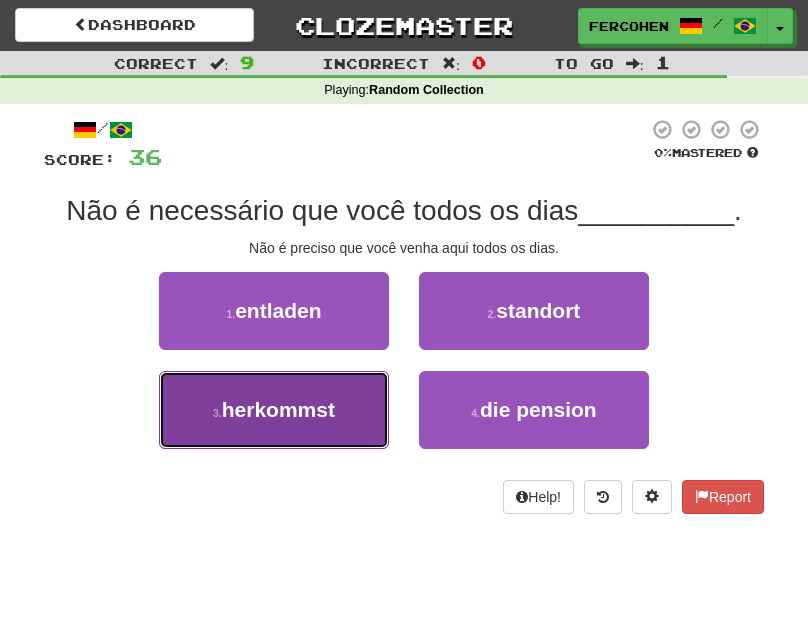 click on "3 .  herkommst" at bounding box center (274, 410) 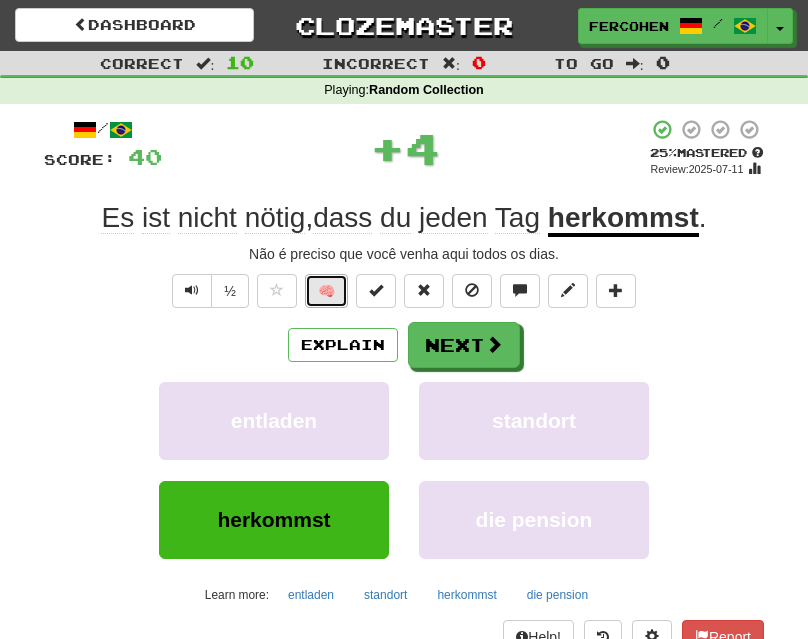 click on "🧠" at bounding box center (326, 291) 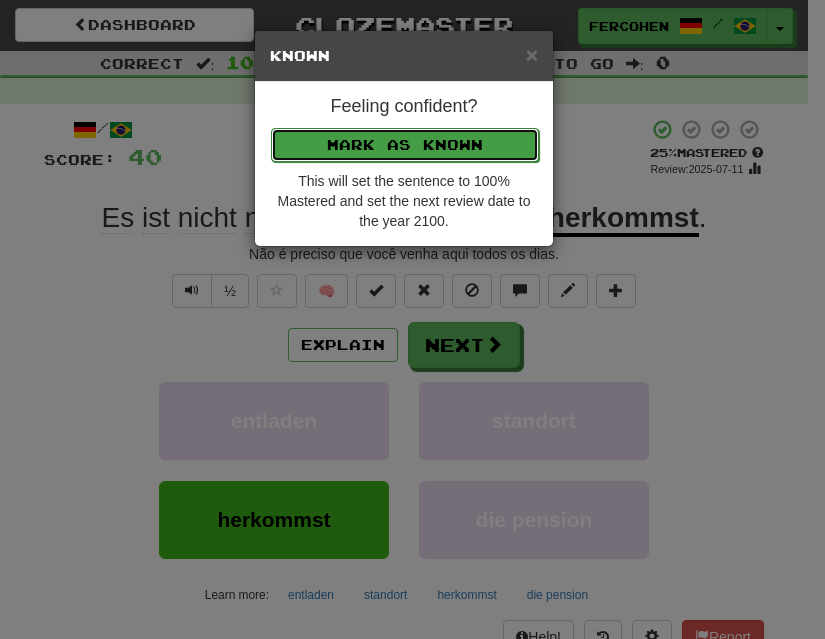 click on "Mark as Known" at bounding box center (405, 145) 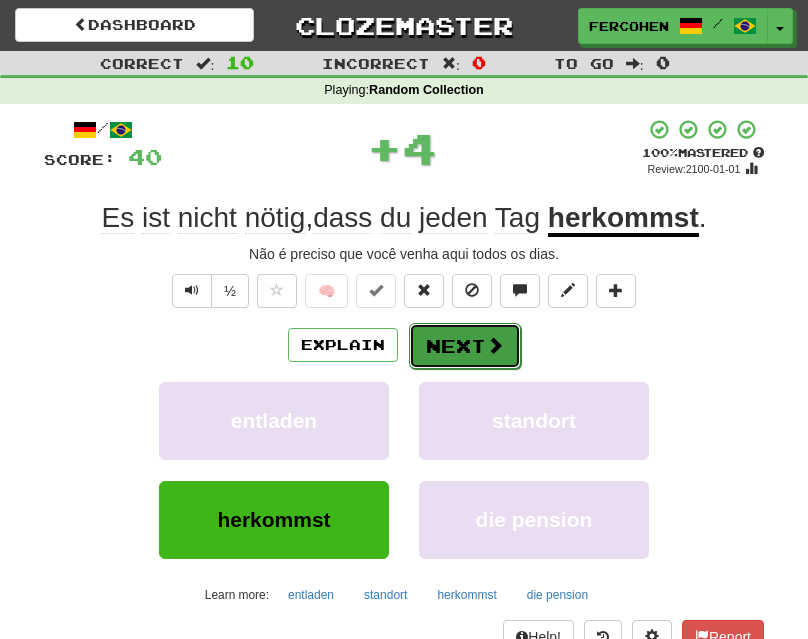 click on "Next" at bounding box center (465, 346) 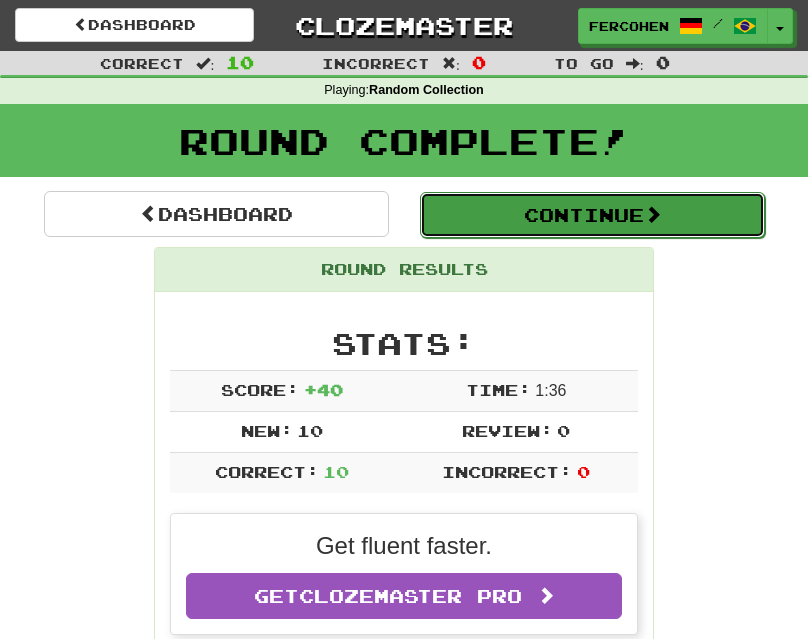 click on "Continue" at bounding box center [592, 215] 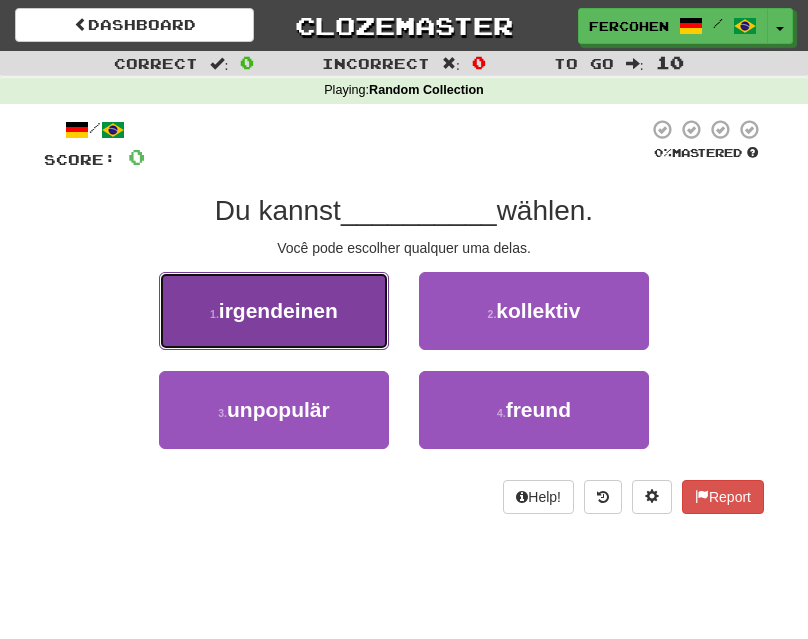 click on "1 .  irgendeinen" at bounding box center [274, 311] 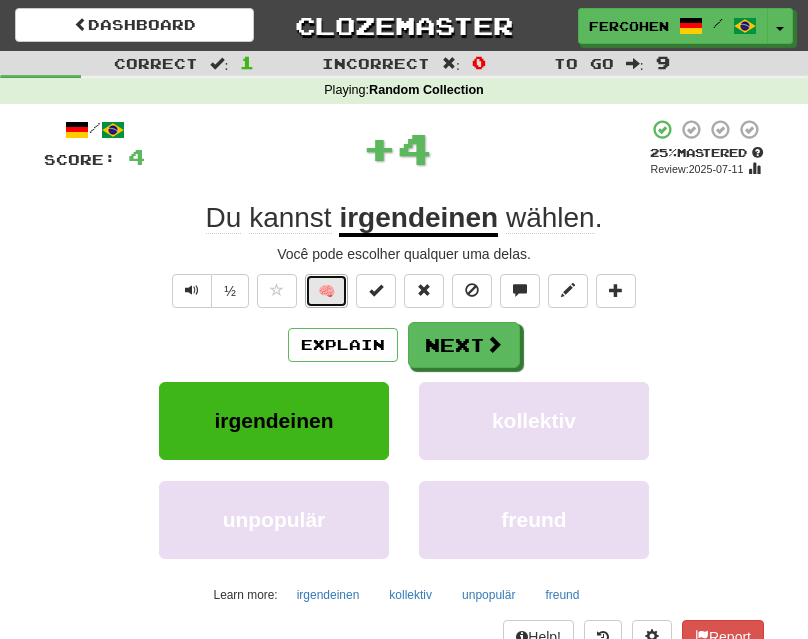 click on "🧠" at bounding box center (326, 291) 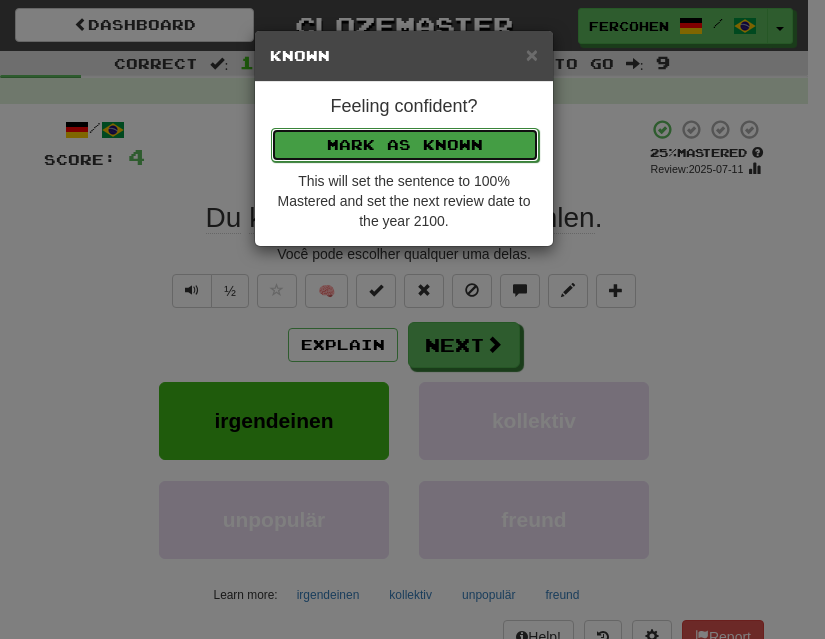 click on "Mark as Known" at bounding box center (405, 145) 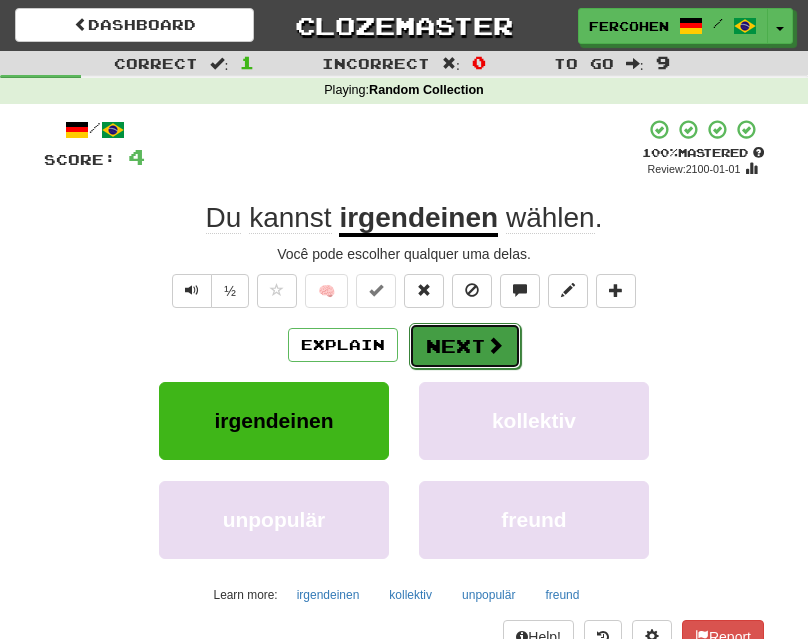 click on "Next" at bounding box center (465, 346) 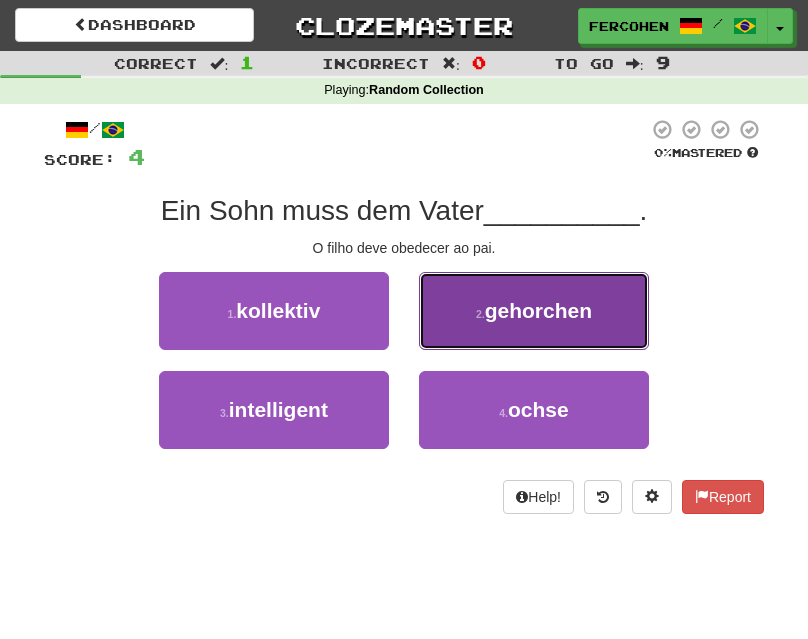 click on "2 ." at bounding box center [480, 314] 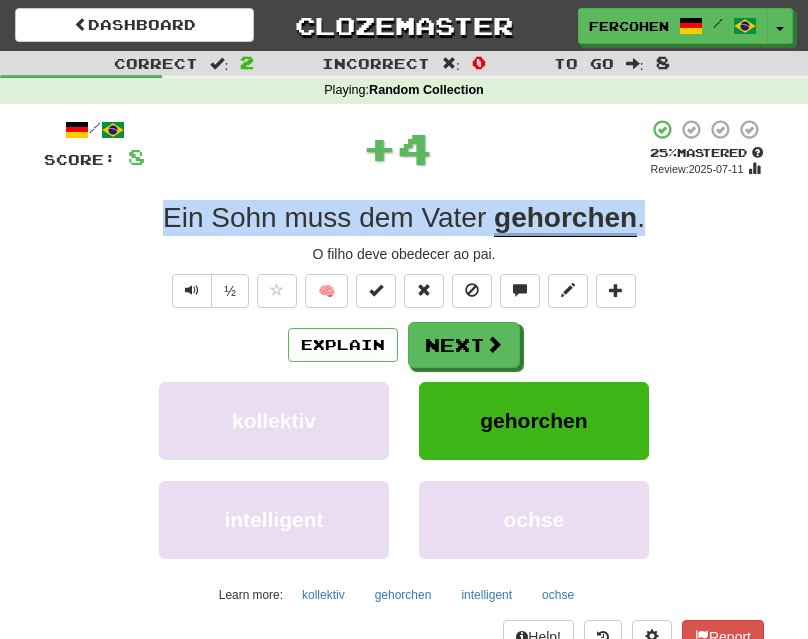 copy on "Um filho deve obedecer ao pai." 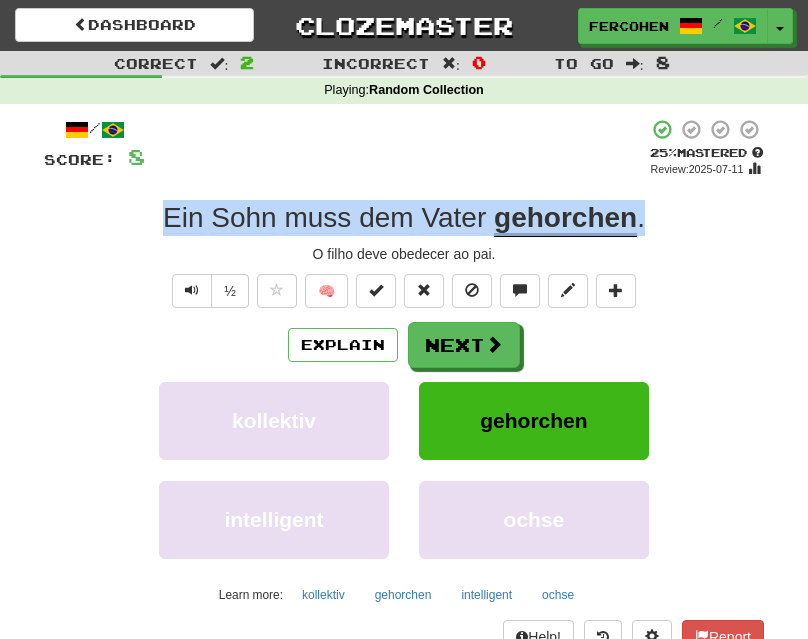 click on "Um filho deve obedecer ao pai." at bounding box center [404, 218] 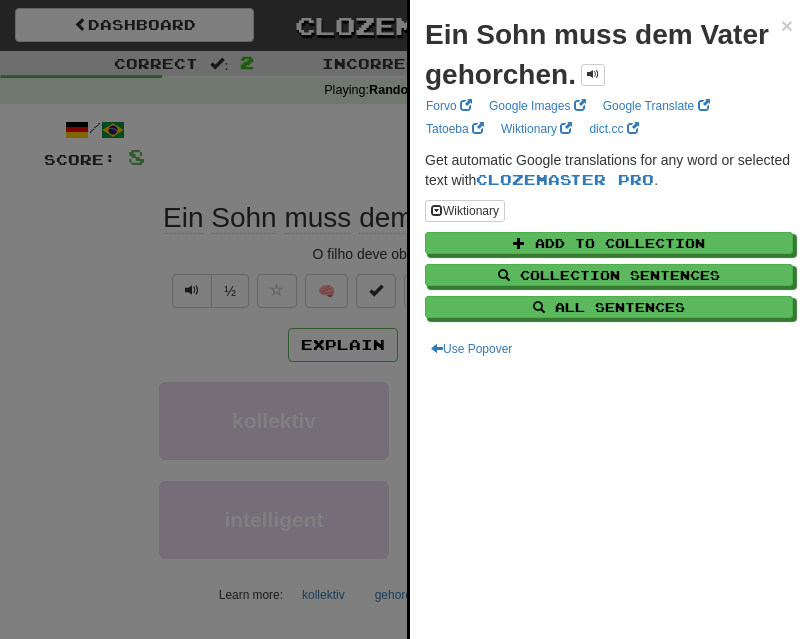 click at bounding box center [404, 319] 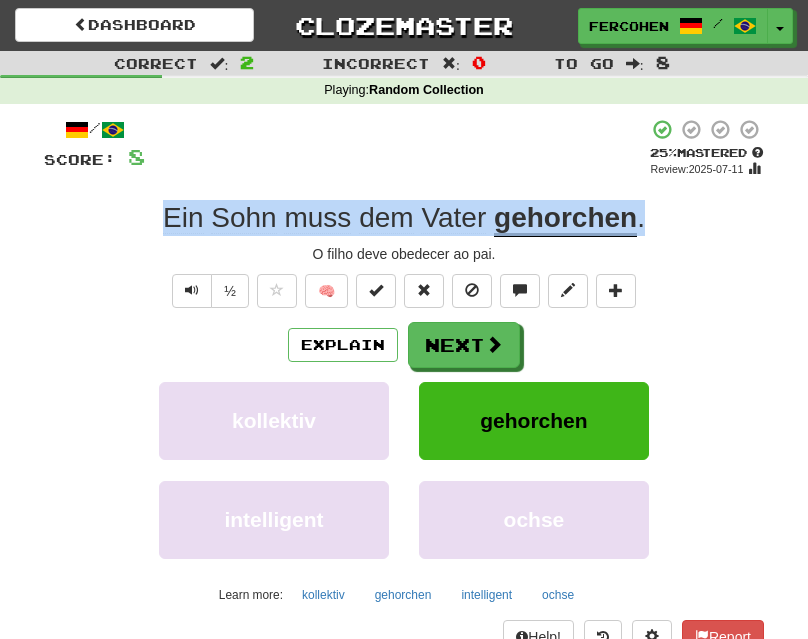 copy on "Um filho deve obedecer ao pai." 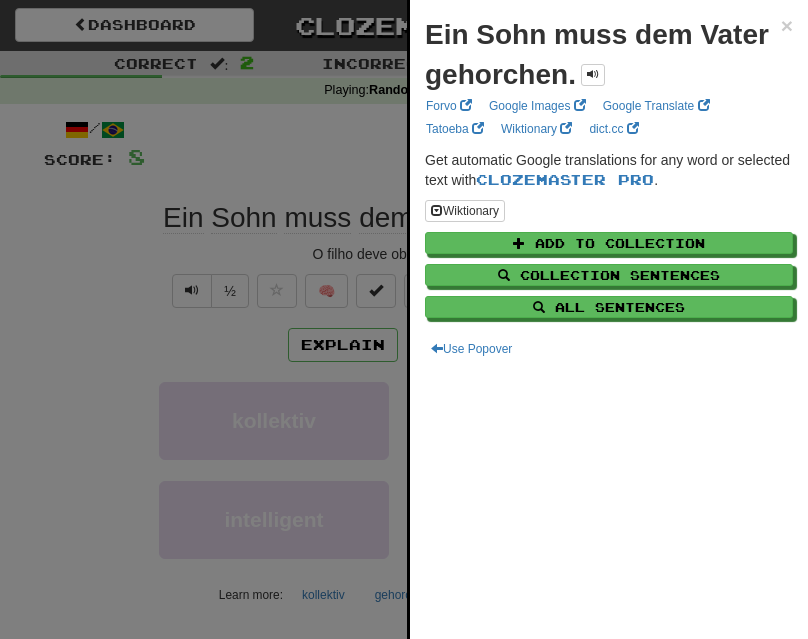 click at bounding box center [404, 319] 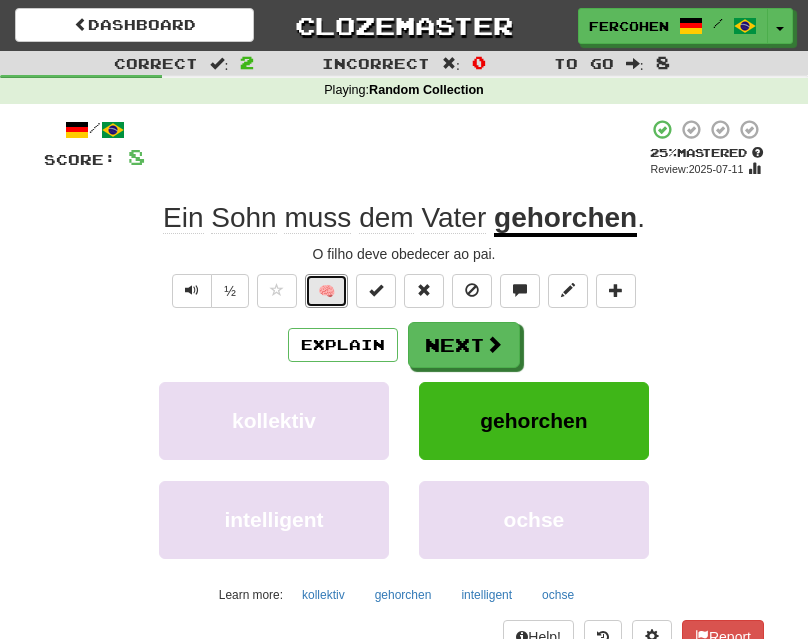 click on "🧠" at bounding box center (326, 291) 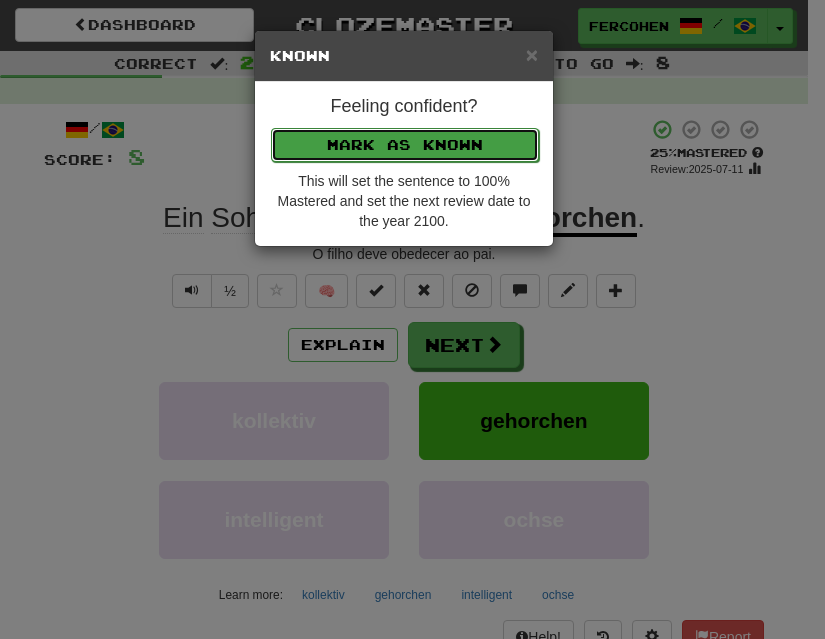 click on "Mark as Known" at bounding box center (405, 145) 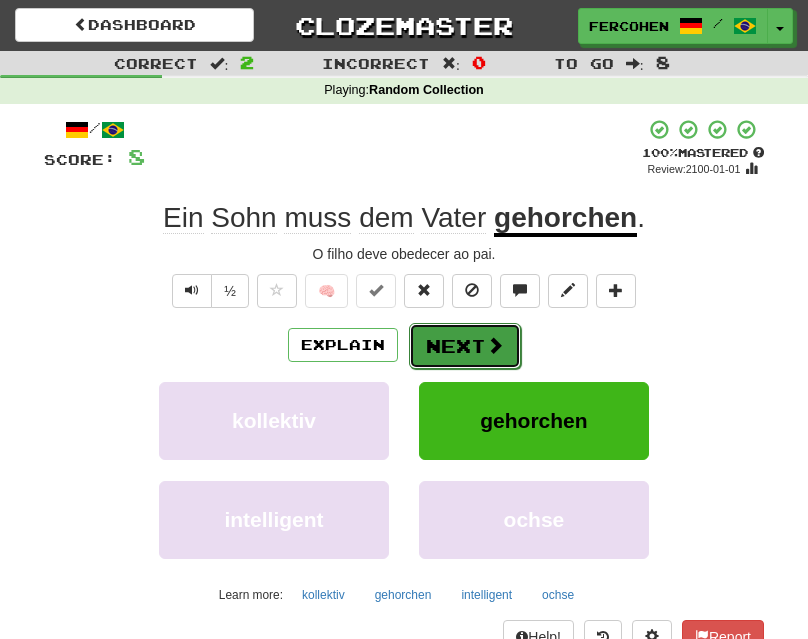 click on "Next" at bounding box center (465, 346) 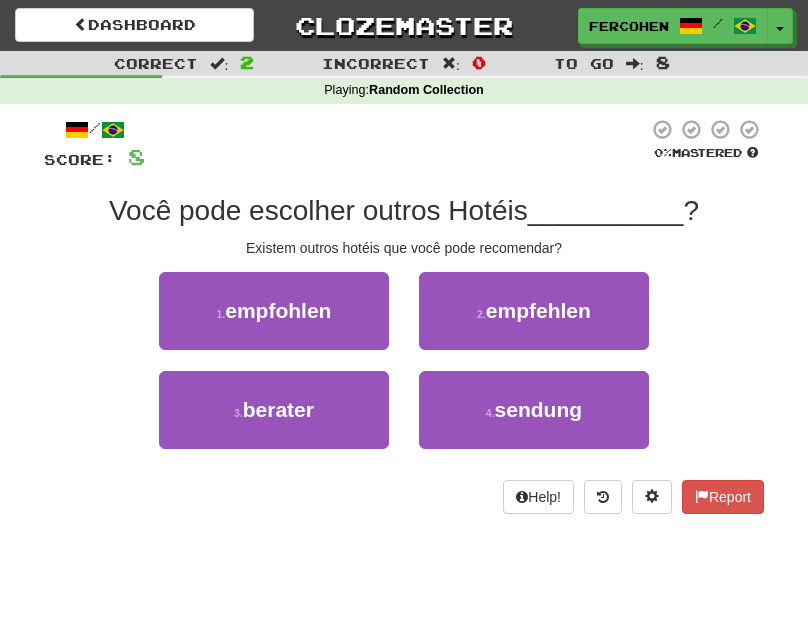 click on "Help!  Report" at bounding box center [404, 497] 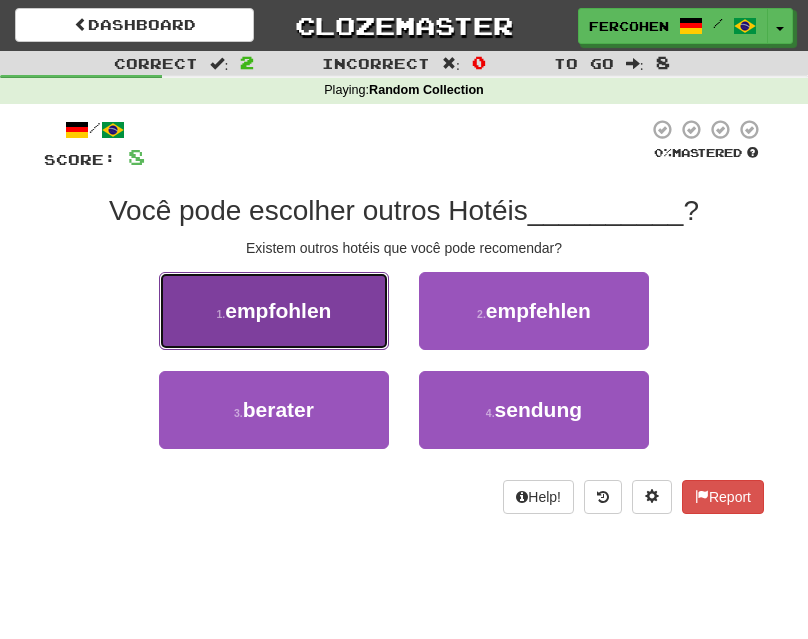 click on "1 .  empfohlen" at bounding box center (274, 311) 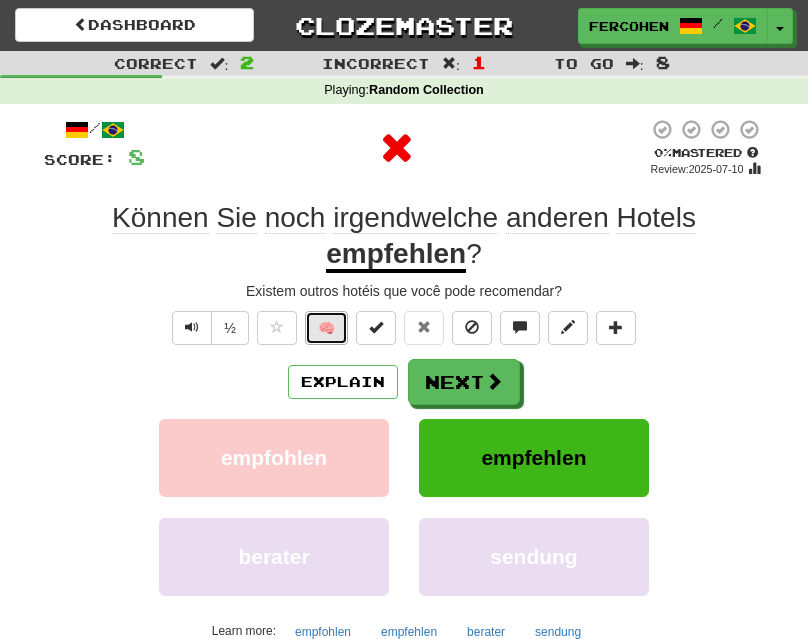 click on "🧠" at bounding box center [326, 328] 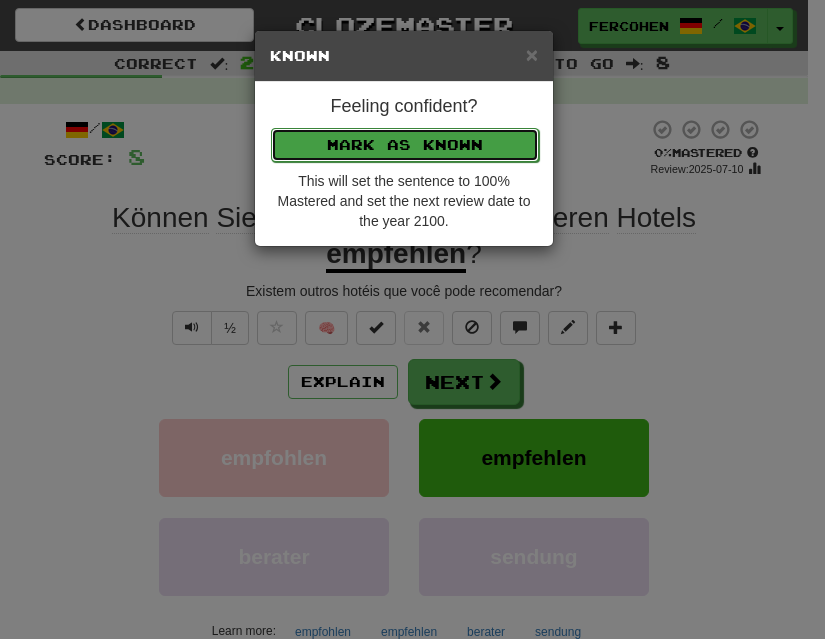 click on "Mark as Known" at bounding box center [405, 145] 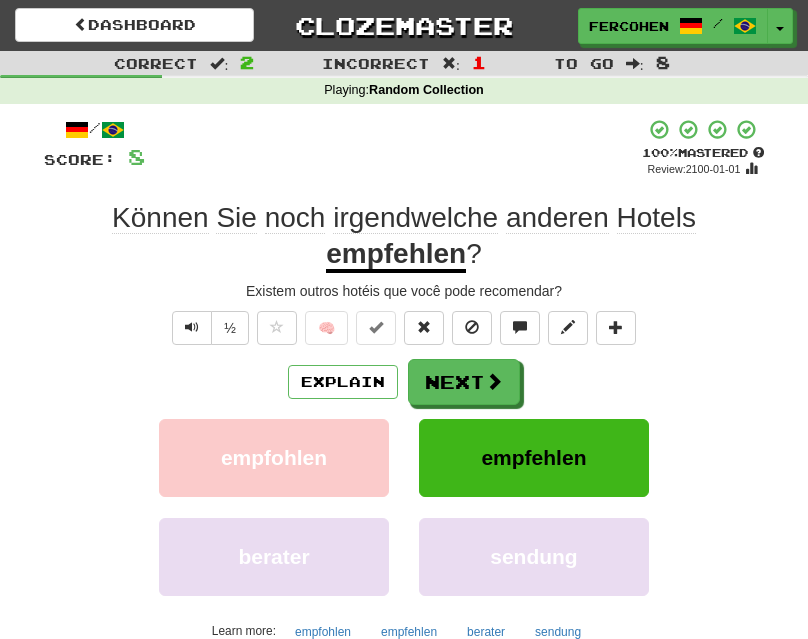click on "/  Score:   12 0 %  Mastered "Um die Wahrheit zu sagen, ich habe  __________ ." "Du bist ein Angsthase!" "Para ser honesto, estou com medo de altura". "Você é um covarde!" 1 .  Probe 2 .  Evakuierung 3 .  Höhenangst 4 .  Republik  Help!  Report" at bounding box center [404, 420] 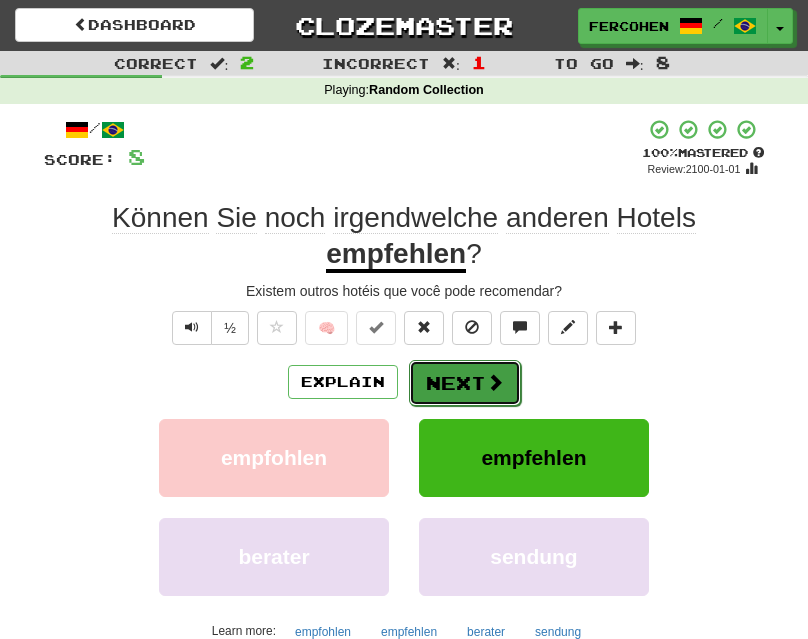 click at bounding box center [495, 382] 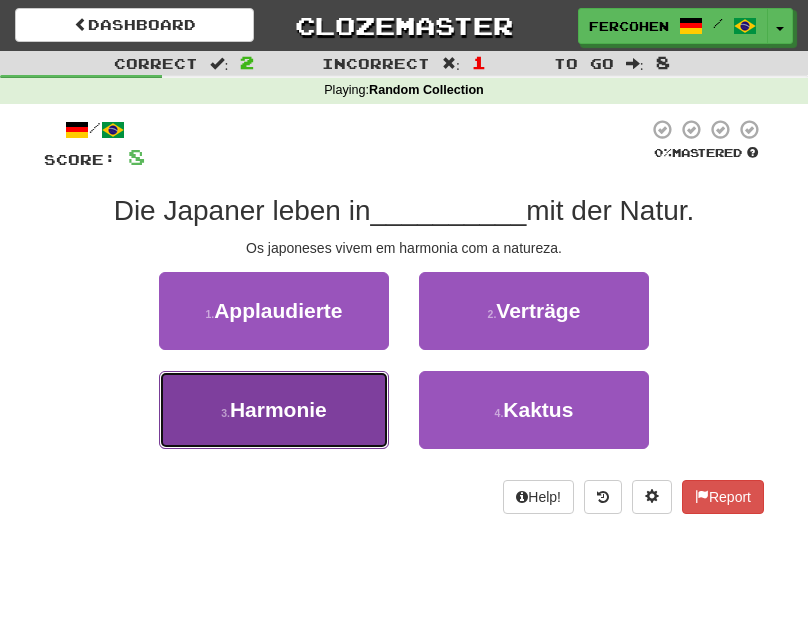 click on "3 .  Harmonie" at bounding box center (274, 410) 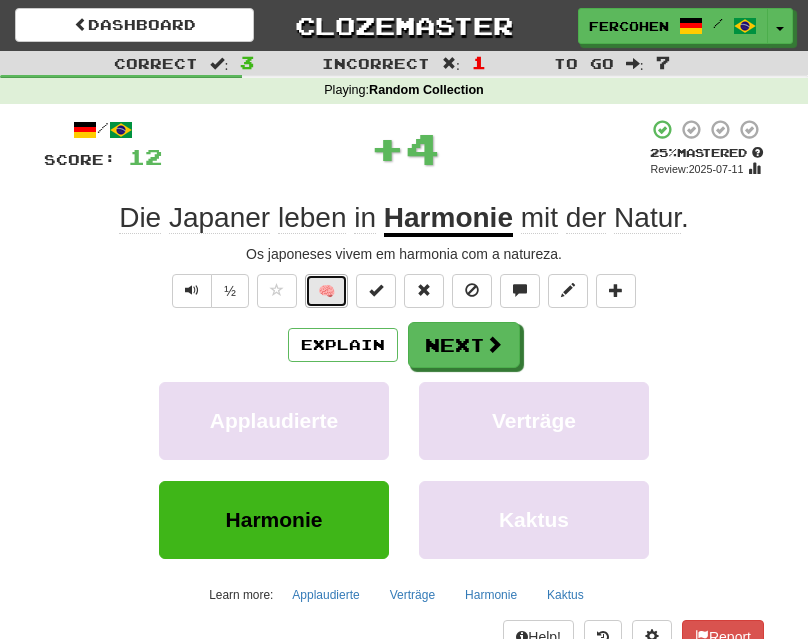 click on "🧠" at bounding box center [326, 291] 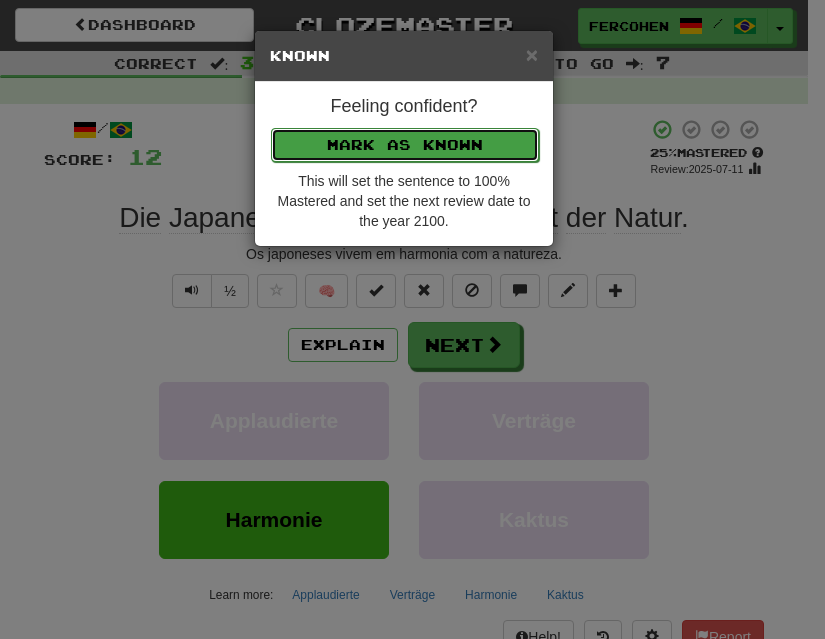 click on "Mark as Known" at bounding box center [405, 145] 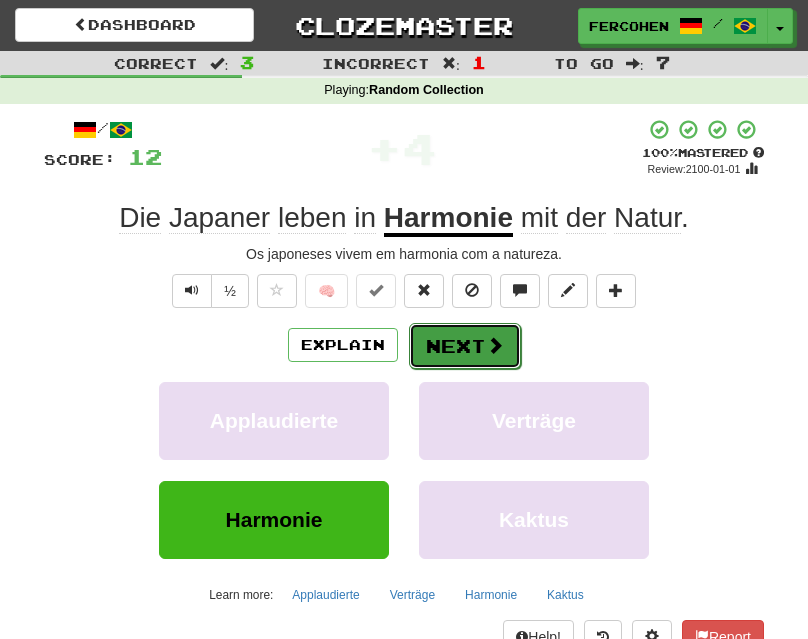 click on "Next" at bounding box center [465, 346] 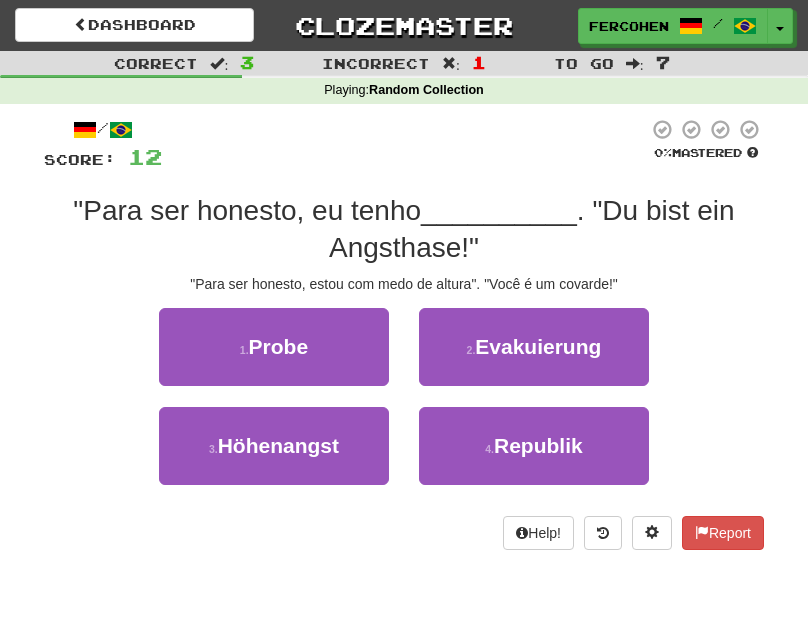 click on "/  Score:   8 100 %  Mastered Review:  2100-01-01 Können   Sie   noch   irgendwelche   anderen   Hotels   empfehlen ? Existem outros hotéis que você pode recomendar? ½ 🧠 Explain Next empfohlen empfehlen berater sendung Learn more: empfohlen empfehlen berater sendung  Help!  Report Sentence Source" at bounding box center (404, 341) 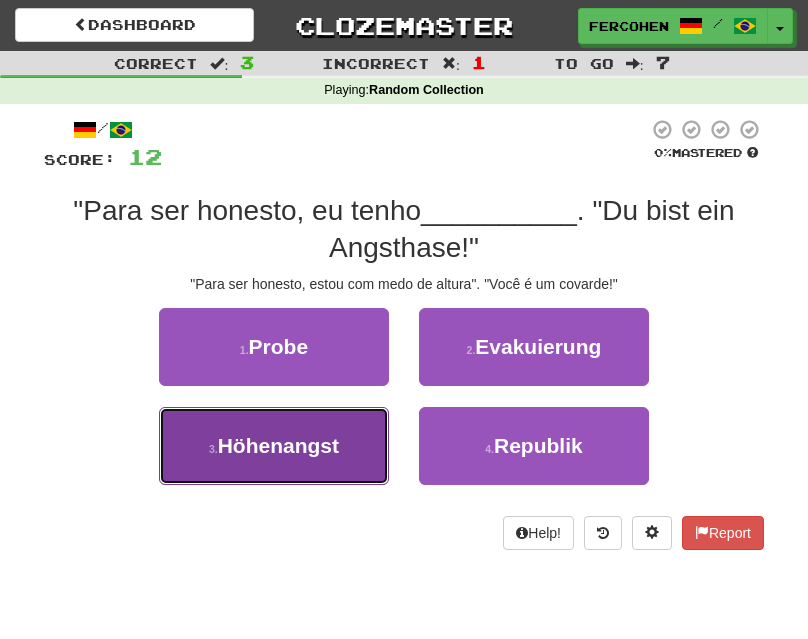 click on "Höhenangst" at bounding box center [278, 445] 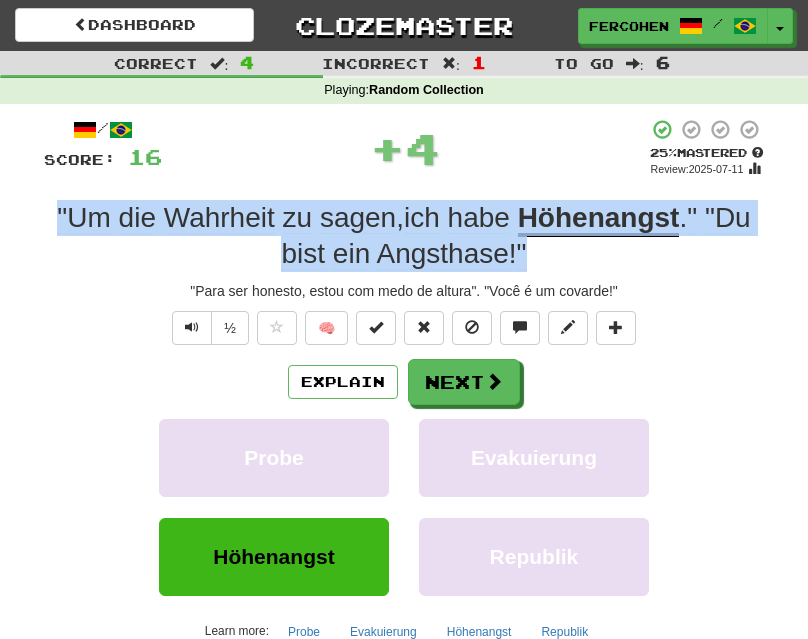 drag, startPoint x: 48, startPoint y: 204, endPoint x: 622, endPoint y: 246, distance: 575.53455 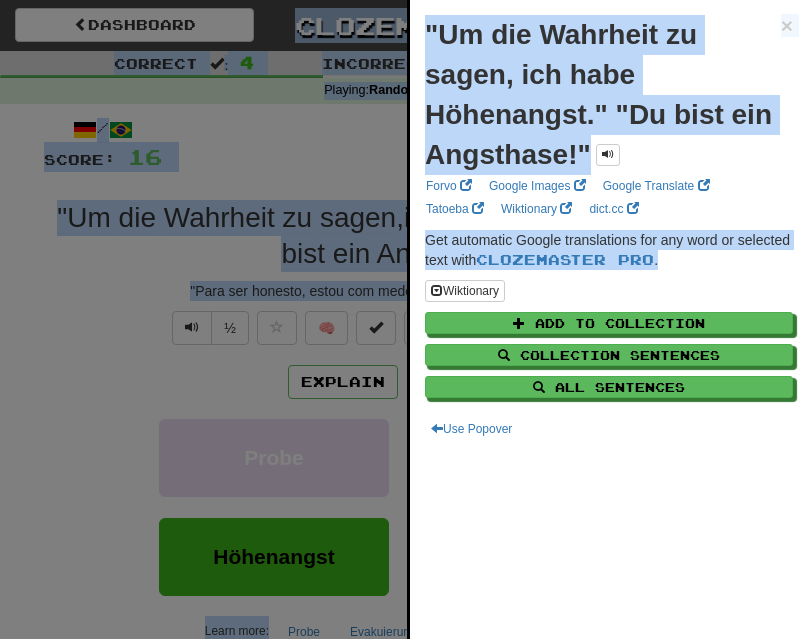 click at bounding box center [404, 319] 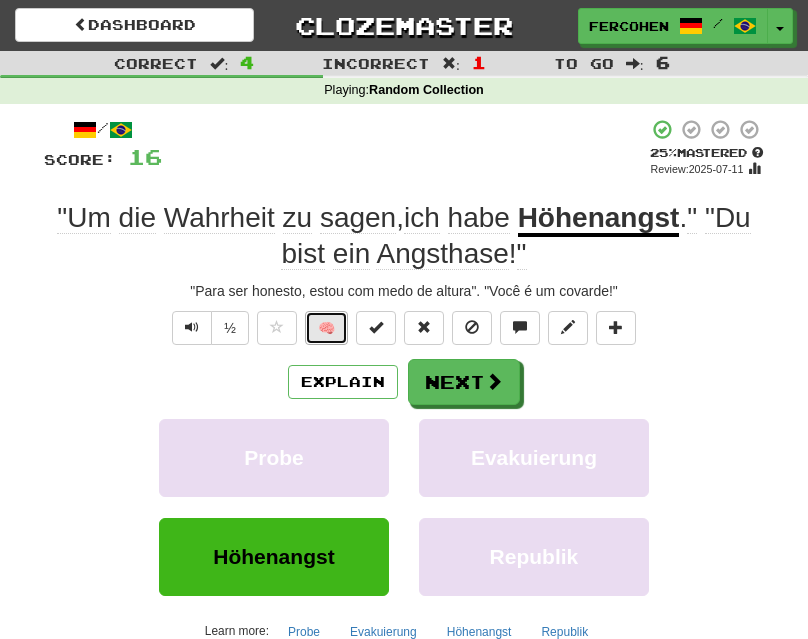 click on "🧠" at bounding box center [326, 328] 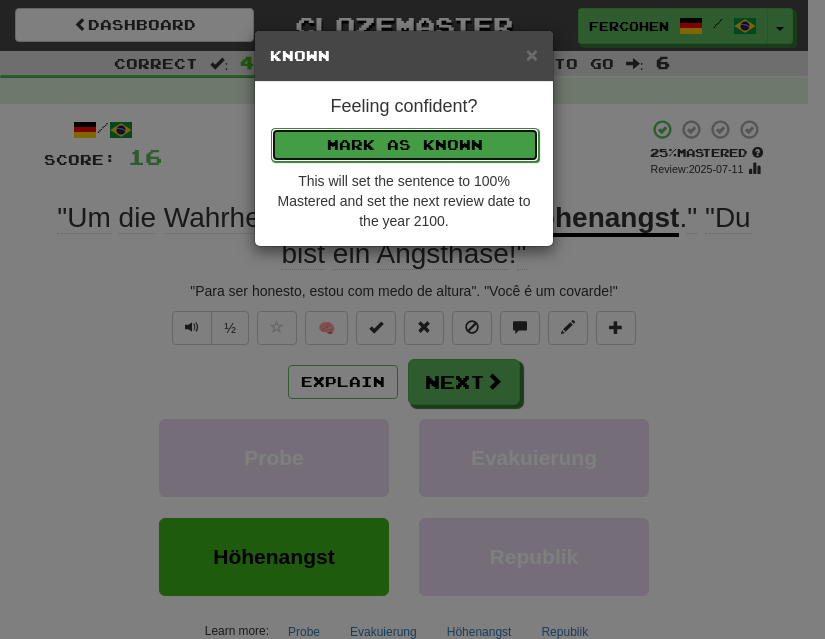 click on "Mark as Known" at bounding box center [405, 145] 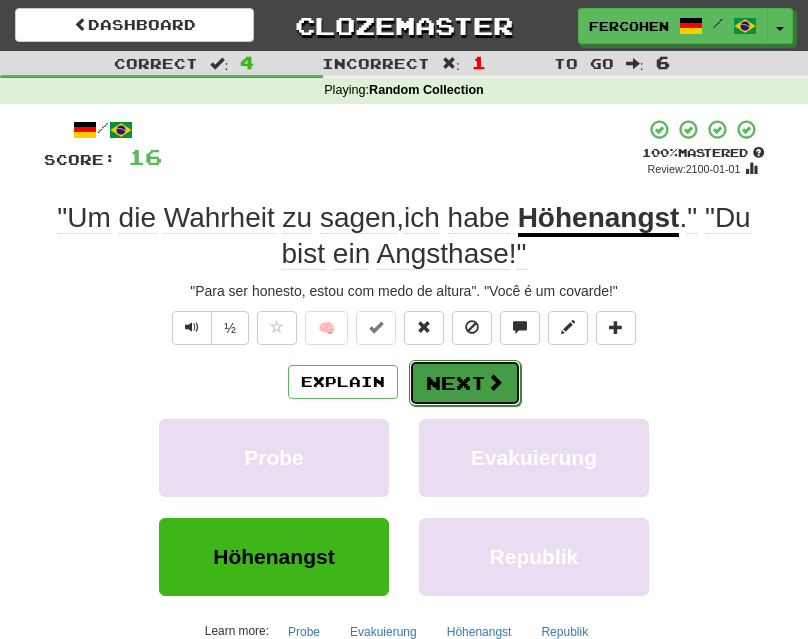 click at bounding box center (495, 382) 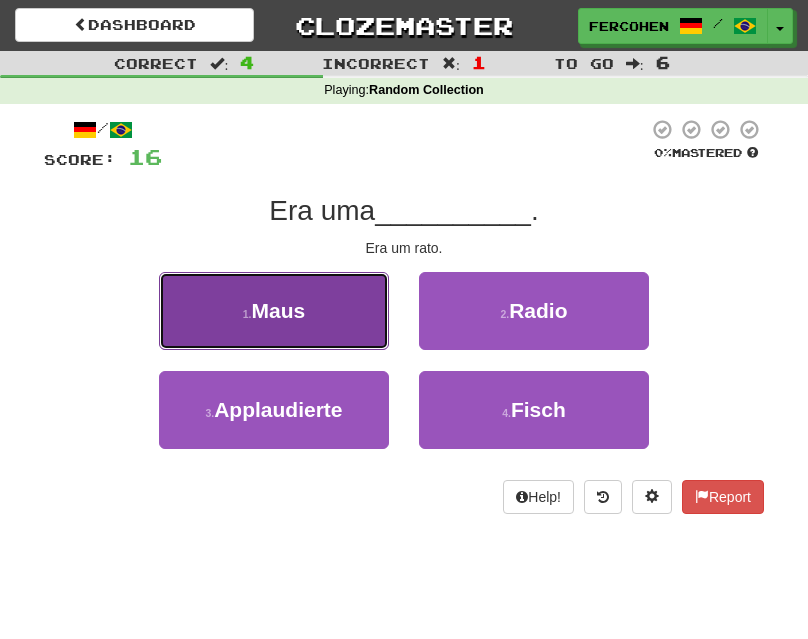 click on "1 .  Maus" at bounding box center [274, 311] 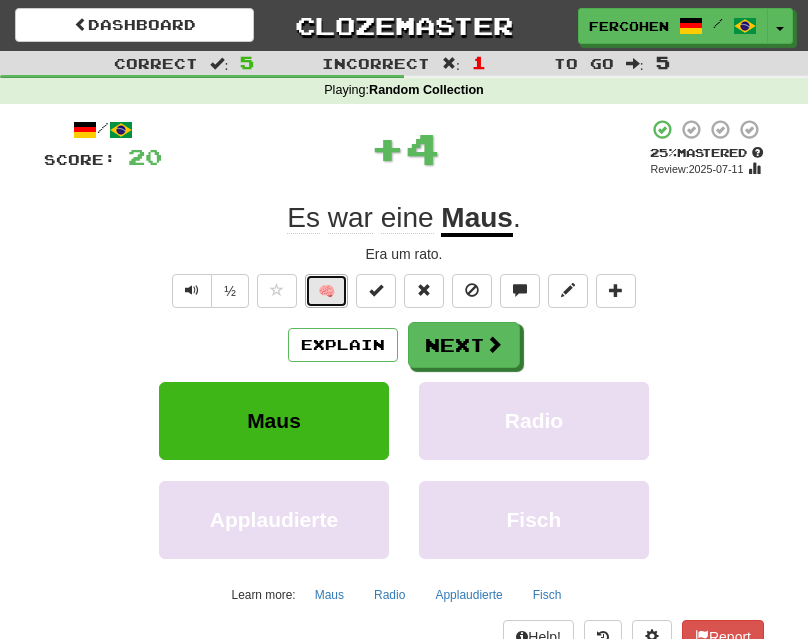 click on "🧠" at bounding box center [326, 291] 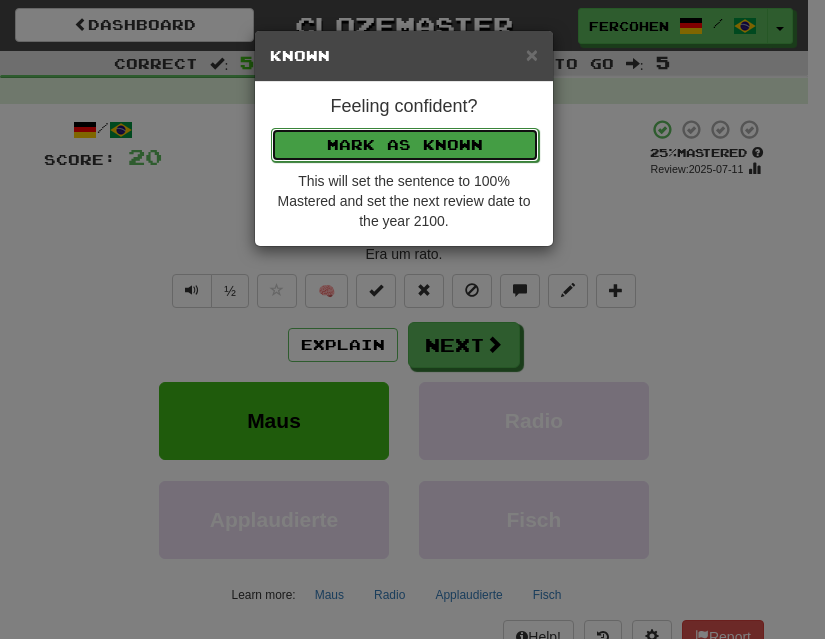 click on "Mark as Known" at bounding box center [405, 145] 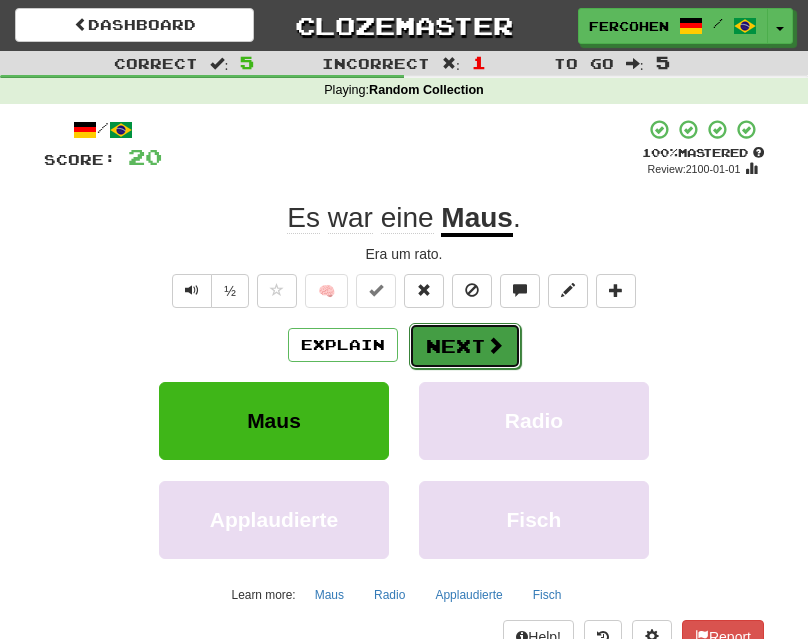 click on "Next" at bounding box center (465, 346) 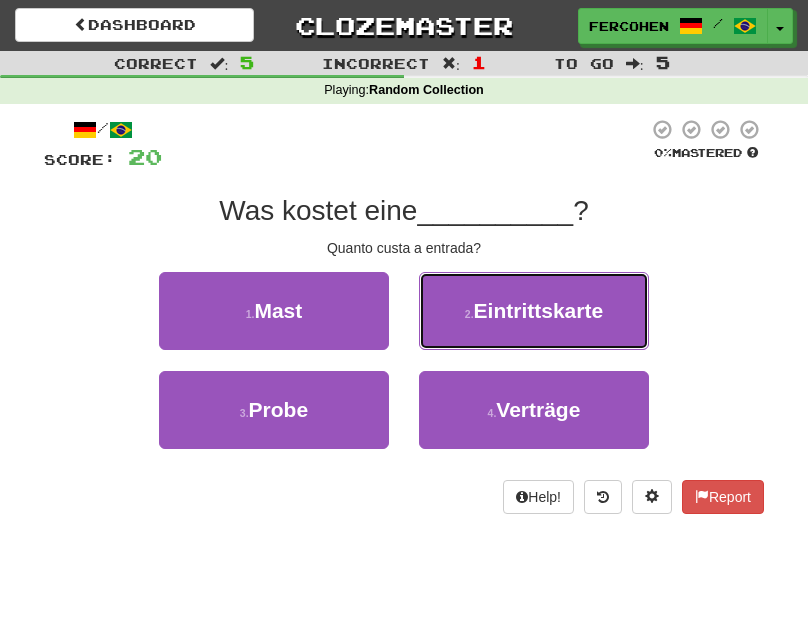 click on "2 .  Eintrittskarte" at bounding box center (534, 311) 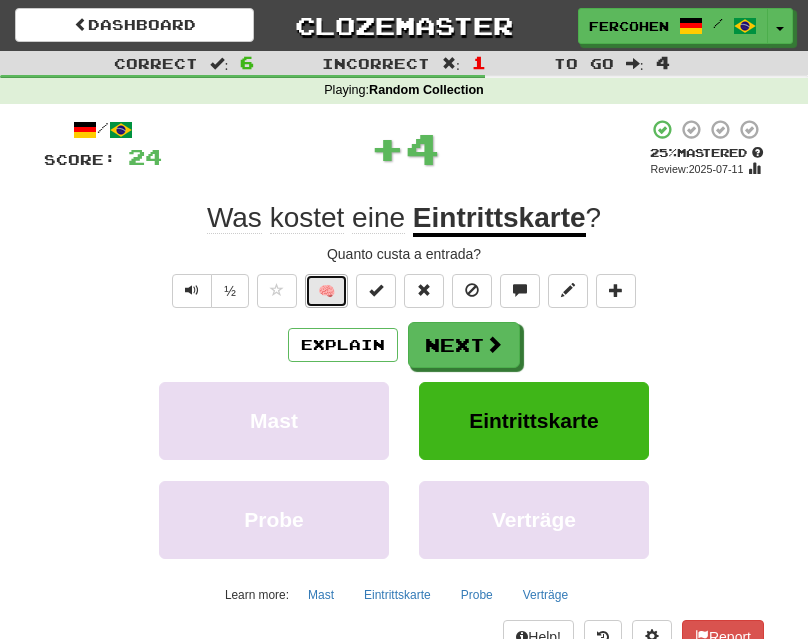 click on "🧠" at bounding box center [326, 291] 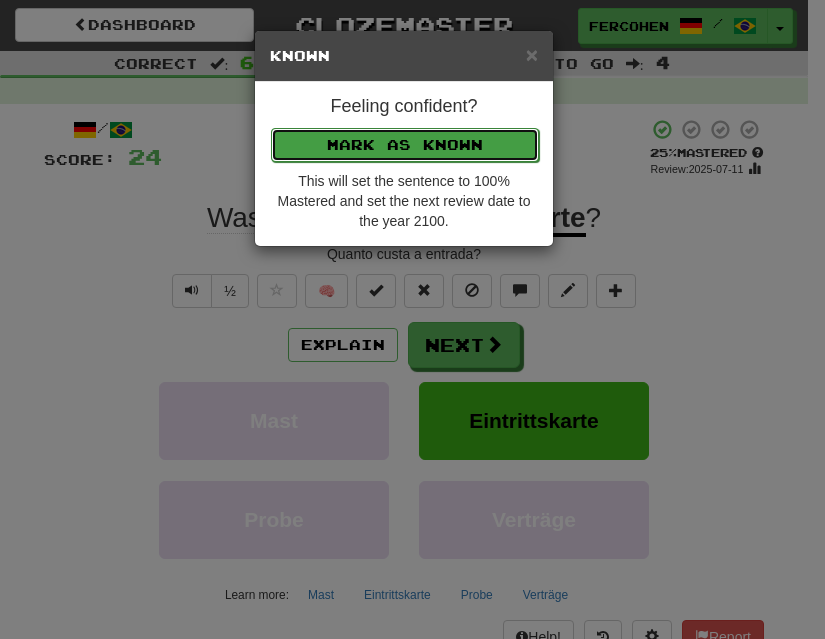 click on "Mark as Known" at bounding box center [405, 145] 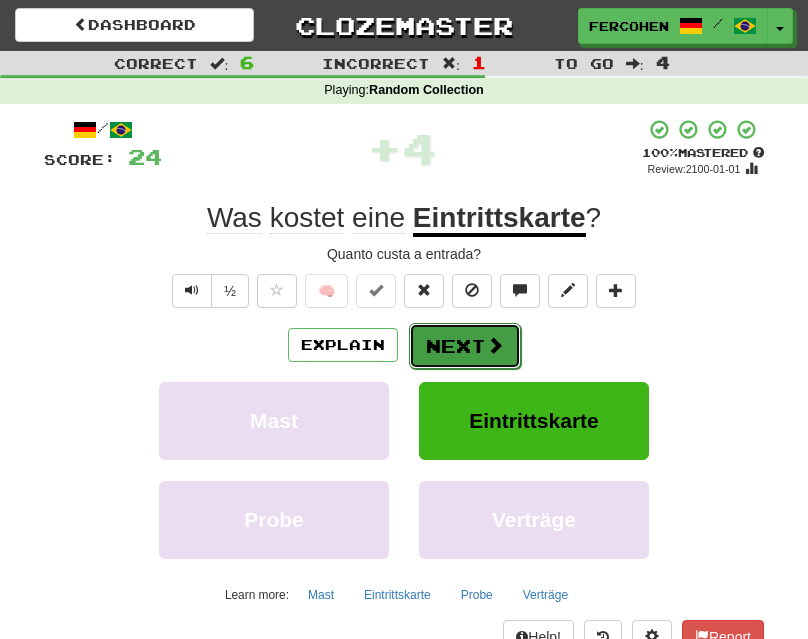 click on "Next" at bounding box center [465, 346] 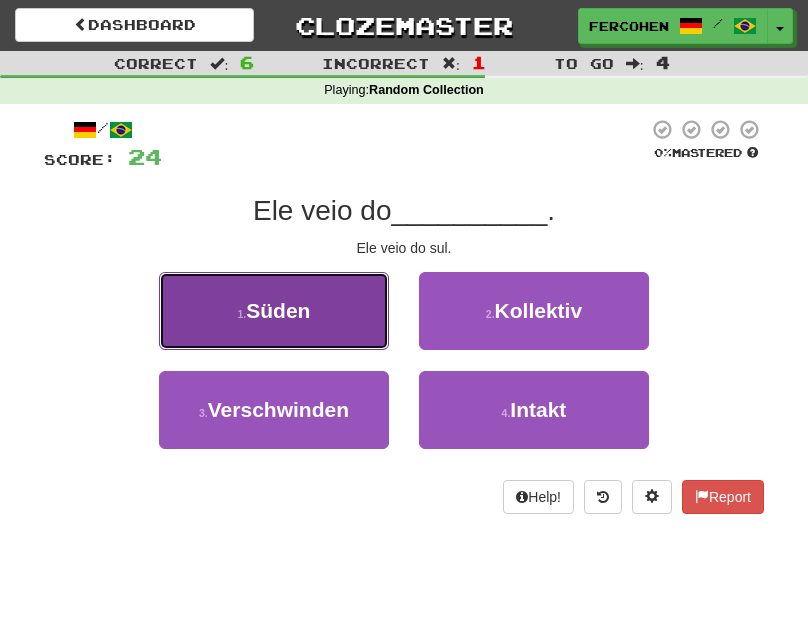 click on "1 .  Süden" at bounding box center [274, 311] 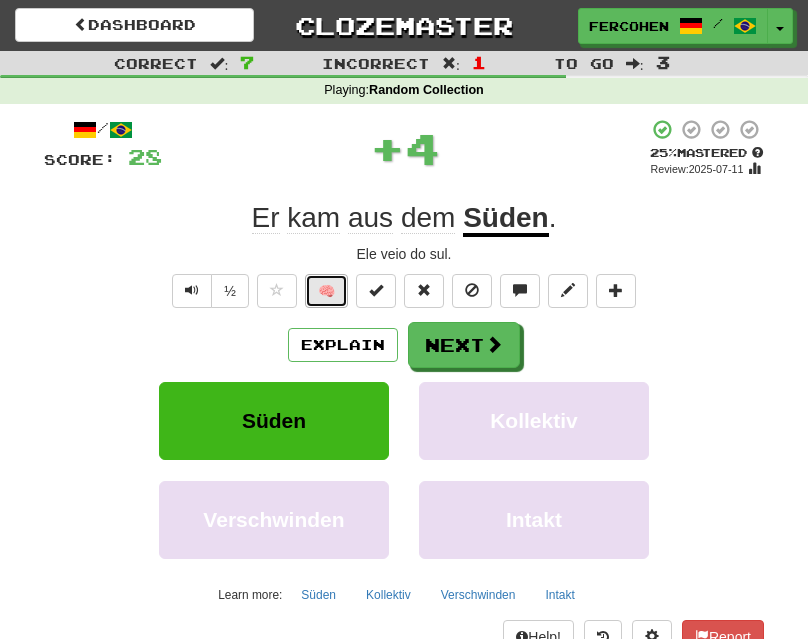 click on "🧠" at bounding box center (326, 291) 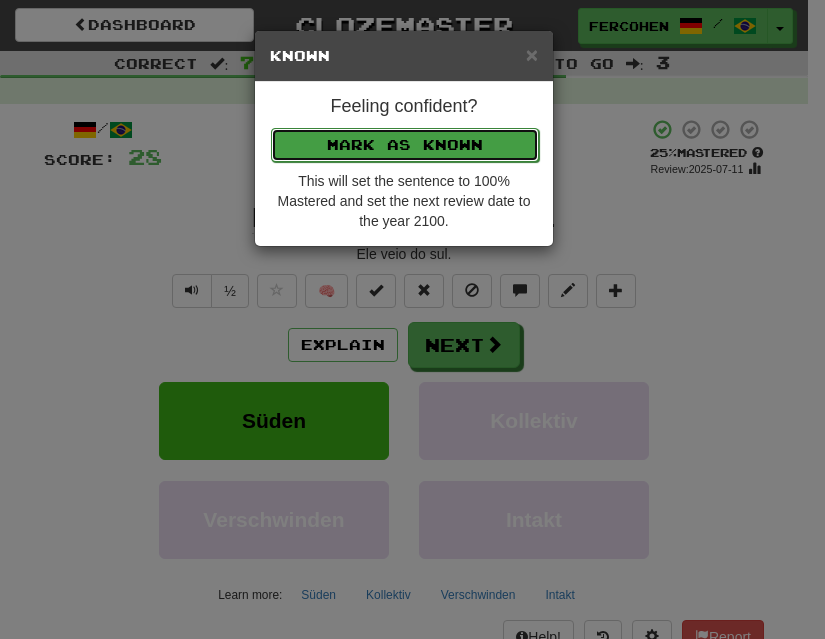 click on "Mark as Known" at bounding box center (405, 145) 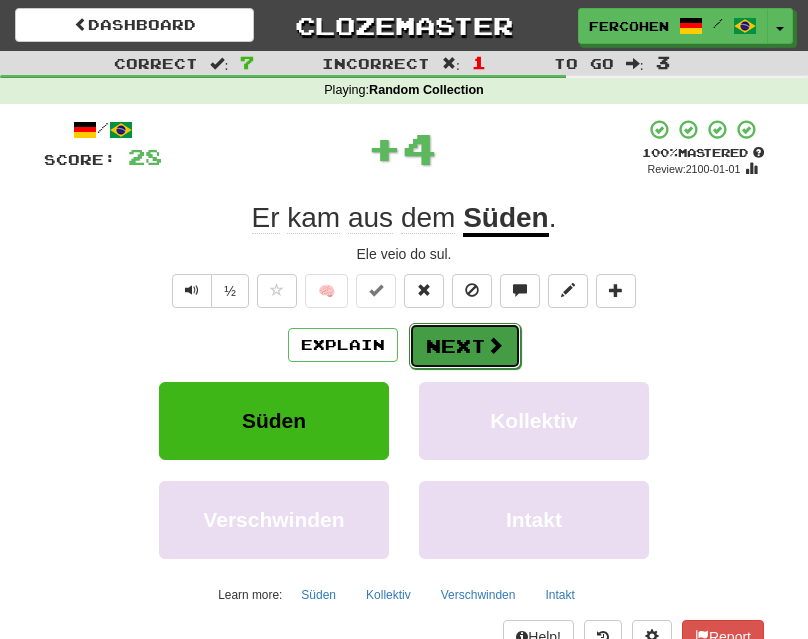 click on "Next" at bounding box center (465, 346) 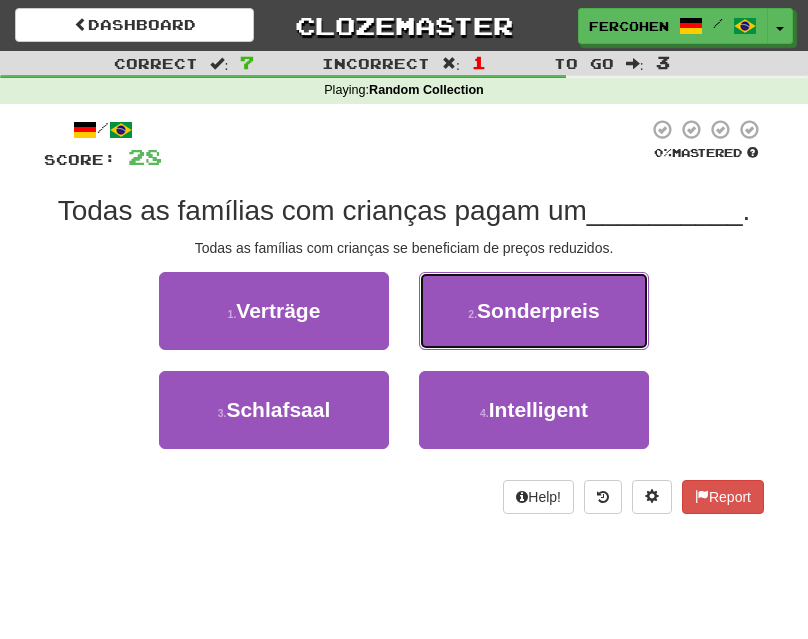 click on "2 .  Sonderpreis" at bounding box center [534, 311] 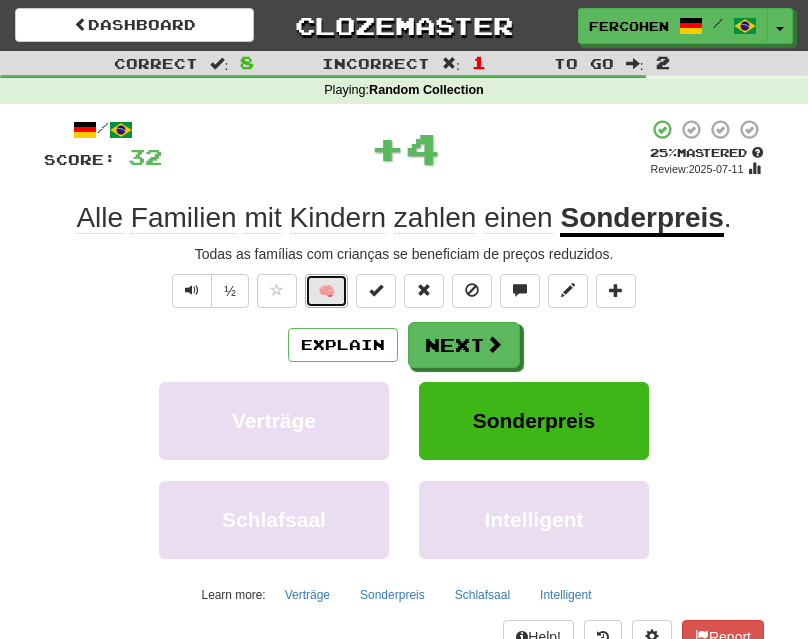 click on "🧠" at bounding box center (326, 291) 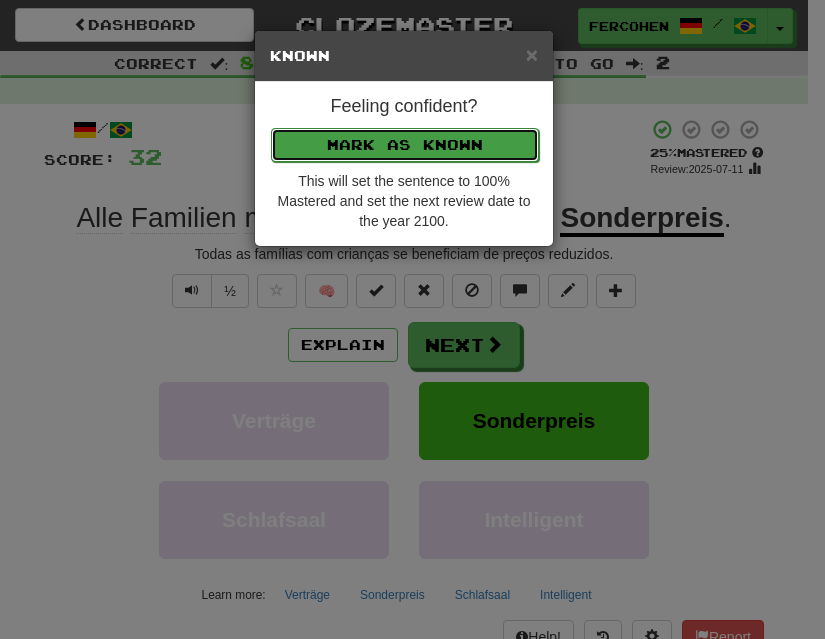 click on "Mark as Known" at bounding box center [405, 145] 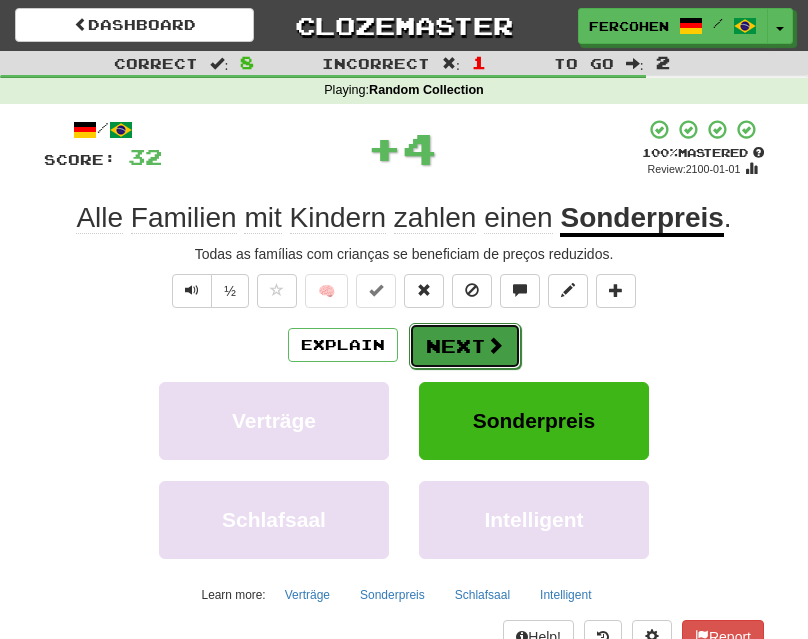 click at bounding box center [495, 345] 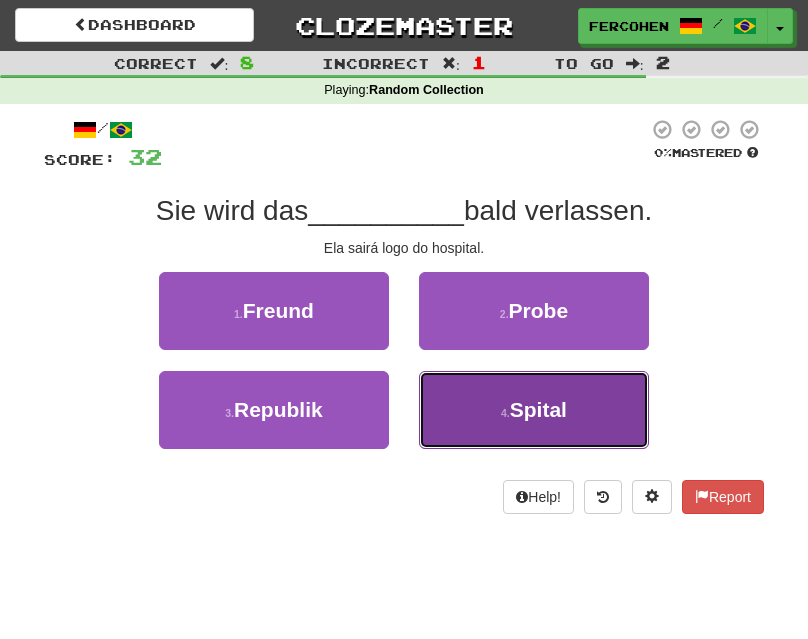 click on "4 .  Spital" at bounding box center [534, 410] 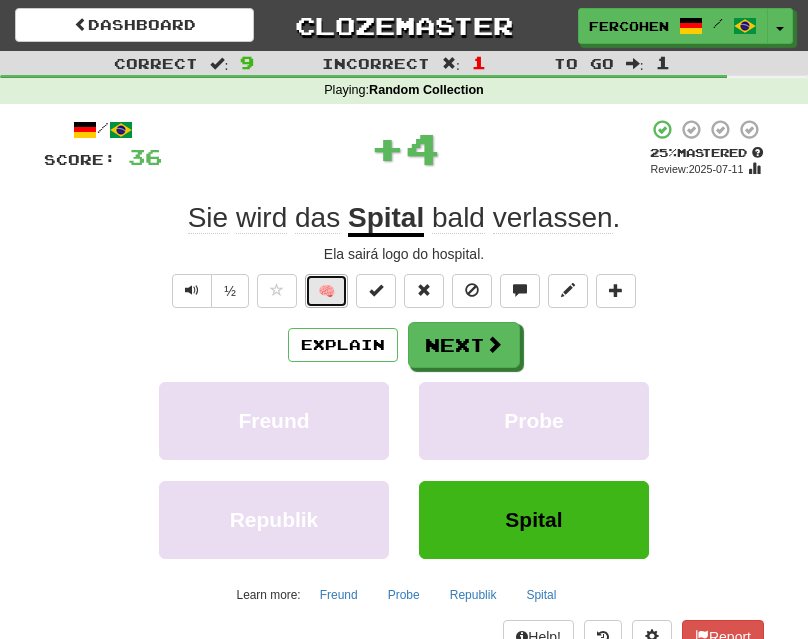 click on "🧠" at bounding box center [326, 291] 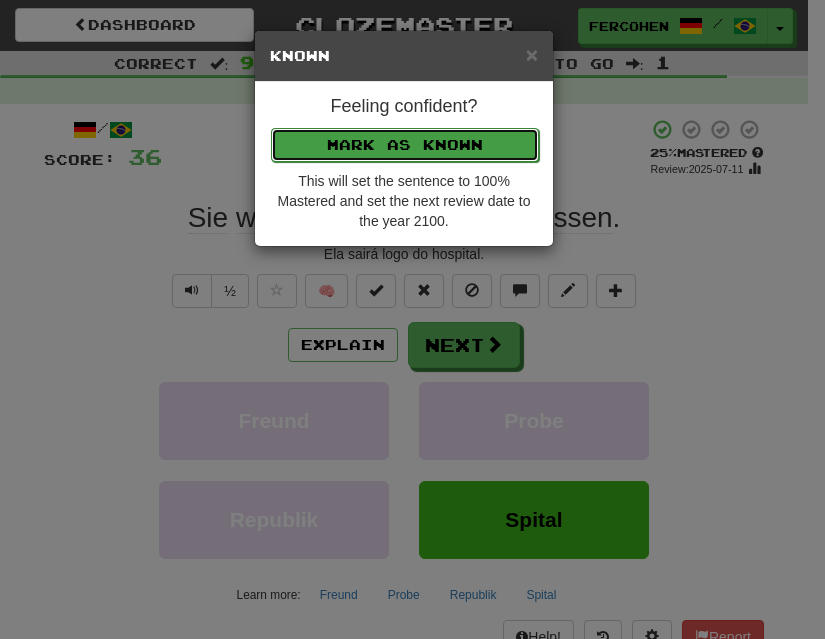 click on "Mark as Known" at bounding box center (405, 145) 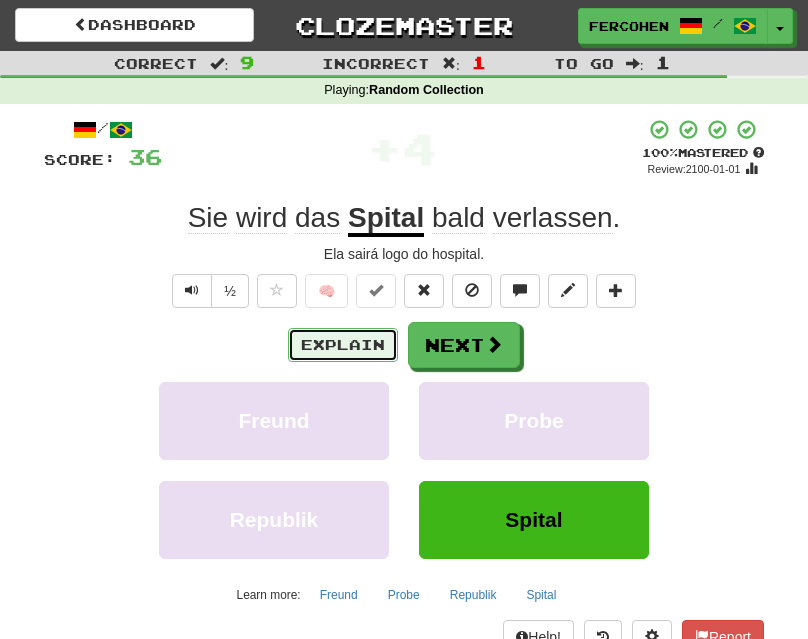 click on "Explain" at bounding box center (343, 345) 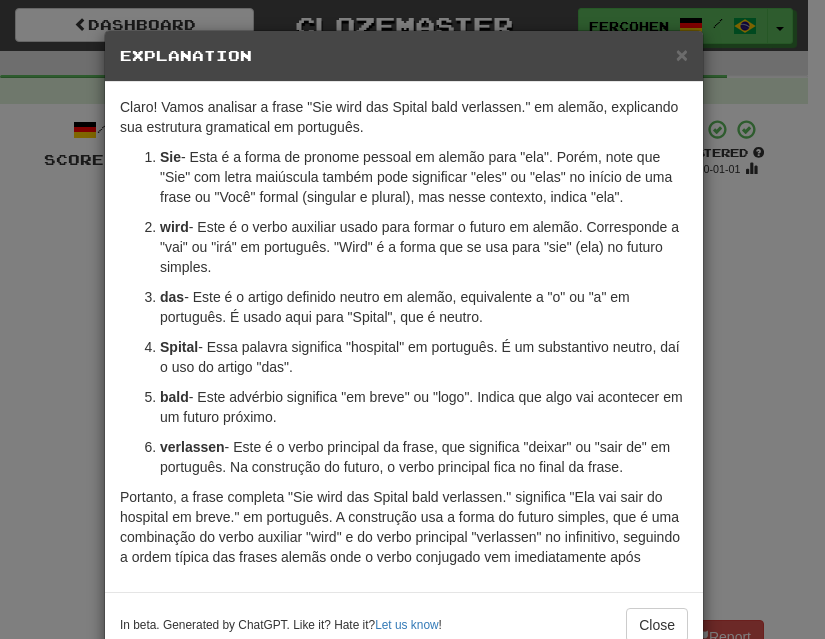 click on "× Explanation Claro! Vamos analisar a frase "Sie wird das Spital bald verlassen." em alemão, explicando sua estrutura gramatical em português.
Sie  - Esta é a forma de pronome pessoal em alemão para "ela". Porém, note que "Sie" com letra maiúscula também pode significar "eles" ou "elas" no início de uma frase ou "Você" formal (singular e plural), mas nesse contexto, indica "ela".
wird  - Este é o verbo auxiliar usado para formar o futuro em alemão. Corresponde a "vai" ou "irá" em português. "Wird" é a forma que se usa para "sie" (ela) no futuro simples.
das  - Este é o artigo definido neutro em alemão, equivalente a "o" ou "a" em português. É usado aqui para "Spital", que é neutro.
Spital  - Essa palavra significa "hospital" em português. É um substantivo neutro, daí o uso do artigo "das".
bald  - Este advérbio significa "em breve" ou "logo". Indica que algo vai acontecer em um futuro próximo.
verlassen
Let us know ! Close" at bounding box center [412, 319] 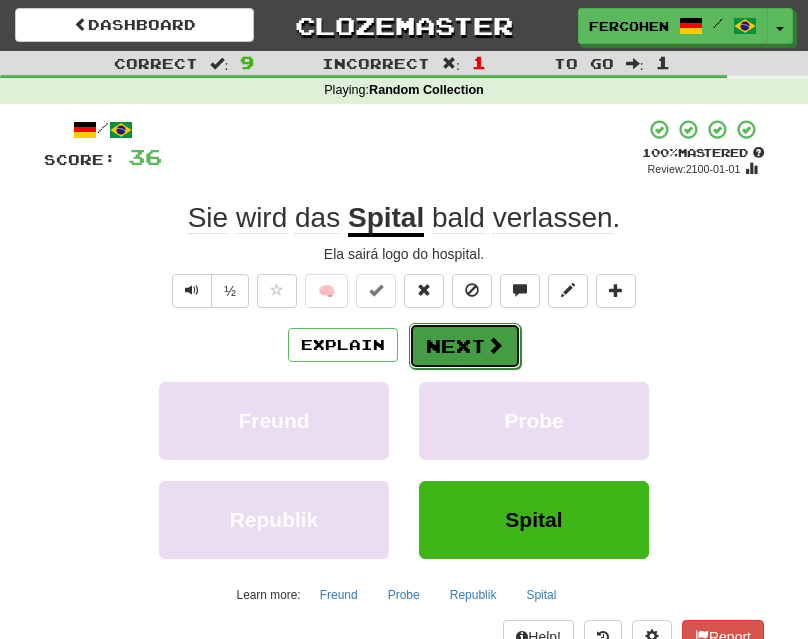 click on "Next" at bounding box center [465, 346] 